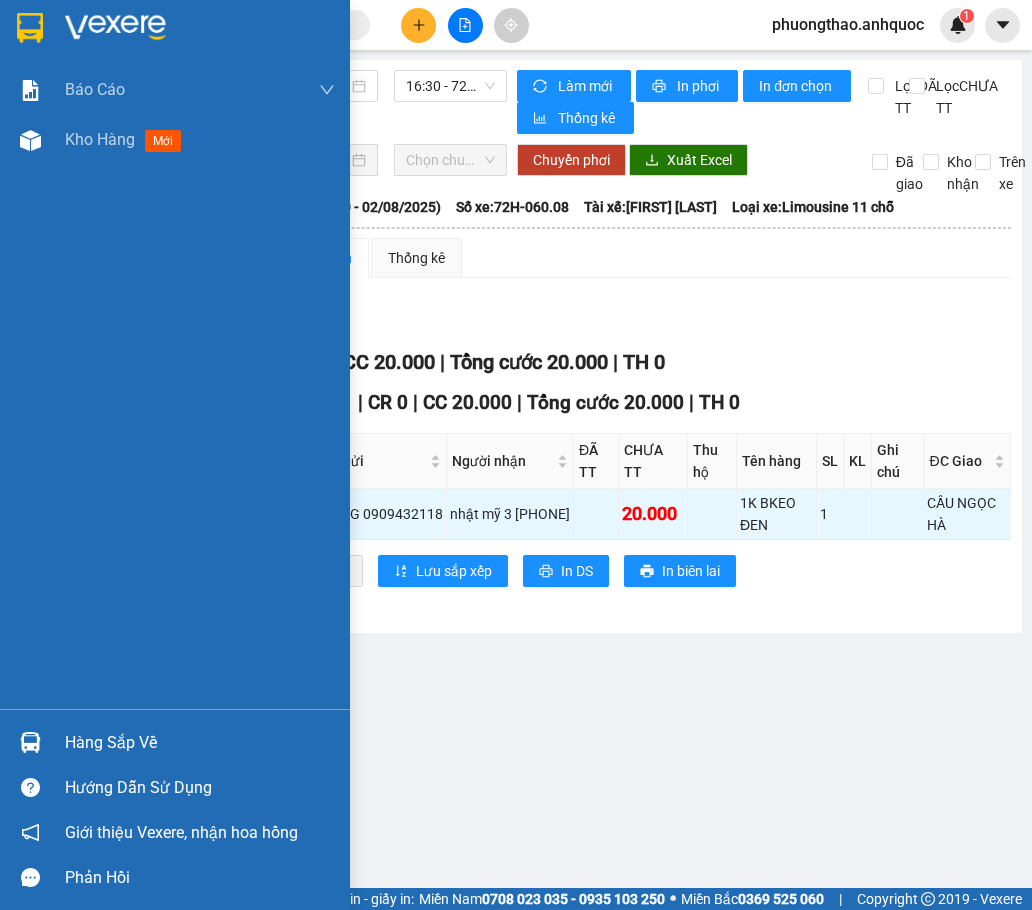 scroll, scrollTop: 0, scrollLeft: 0, axis: both 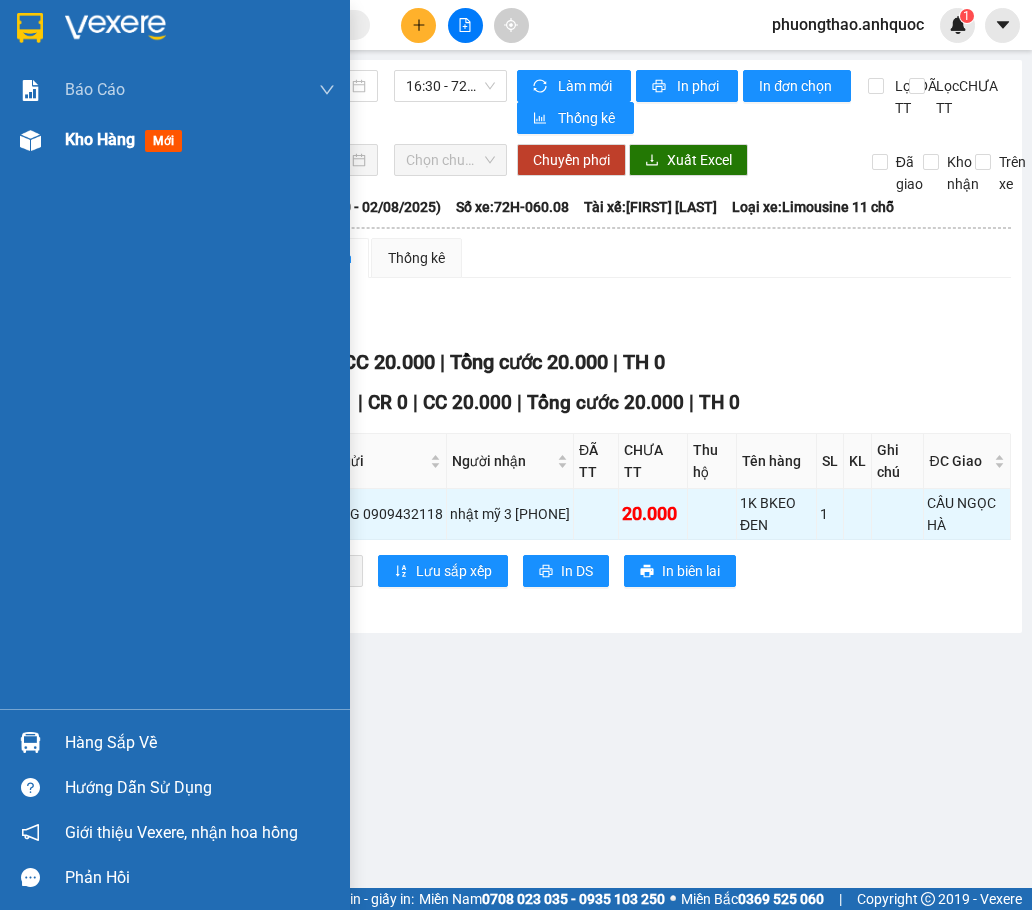 click on "Kho hàng" at bounding box center [100, 139] 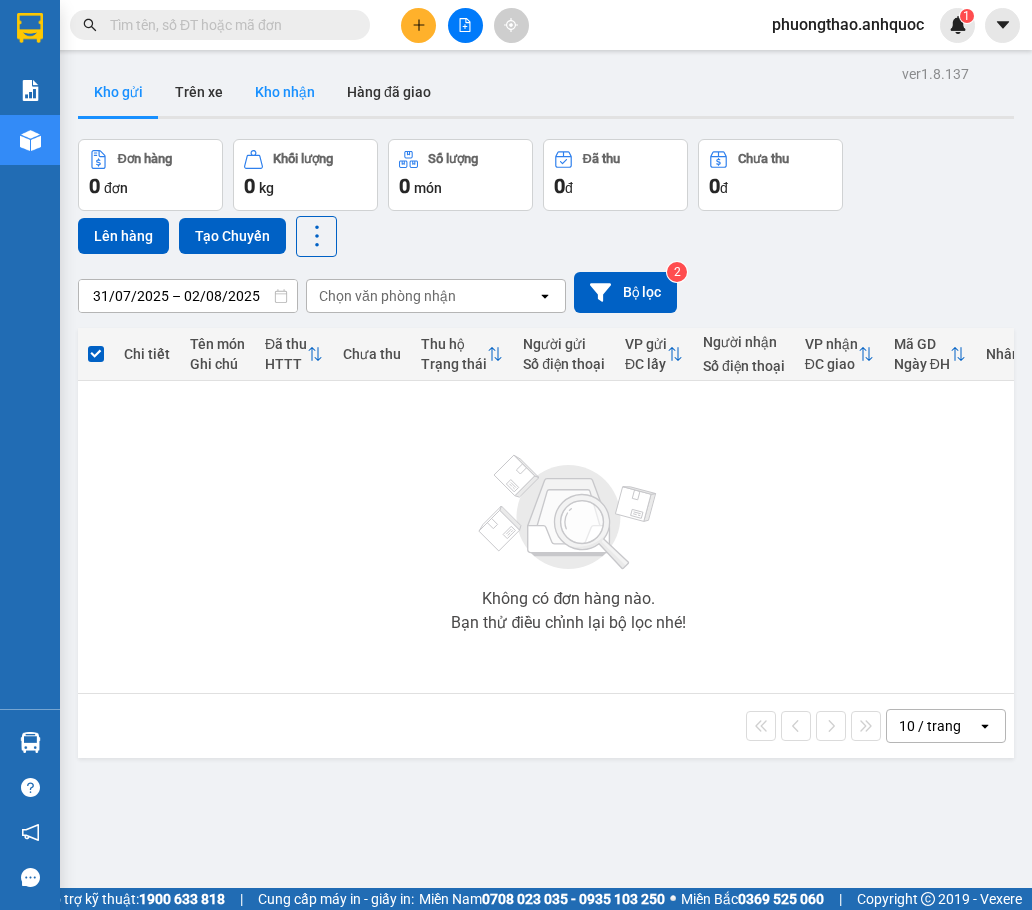click on "Kho nhận" at bounding box center (285, 92) 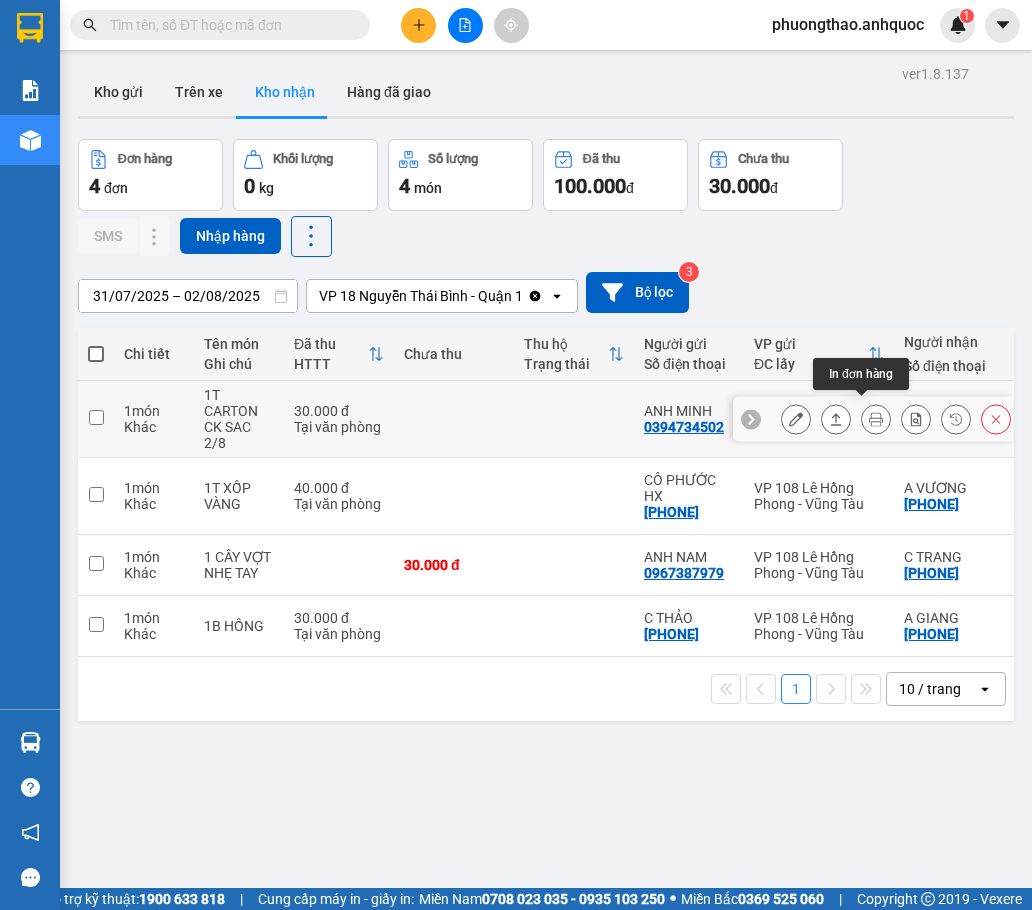 click 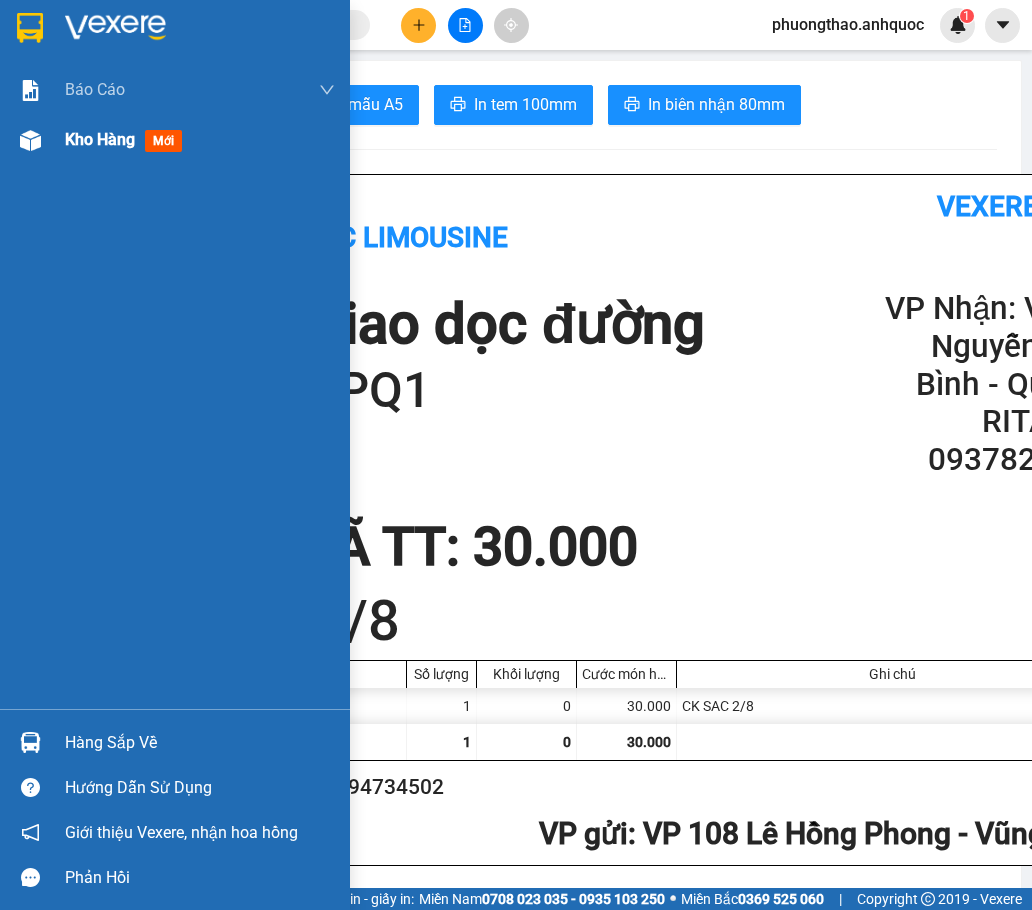 click on "Kho hàng" at bounding box center [100, 139] 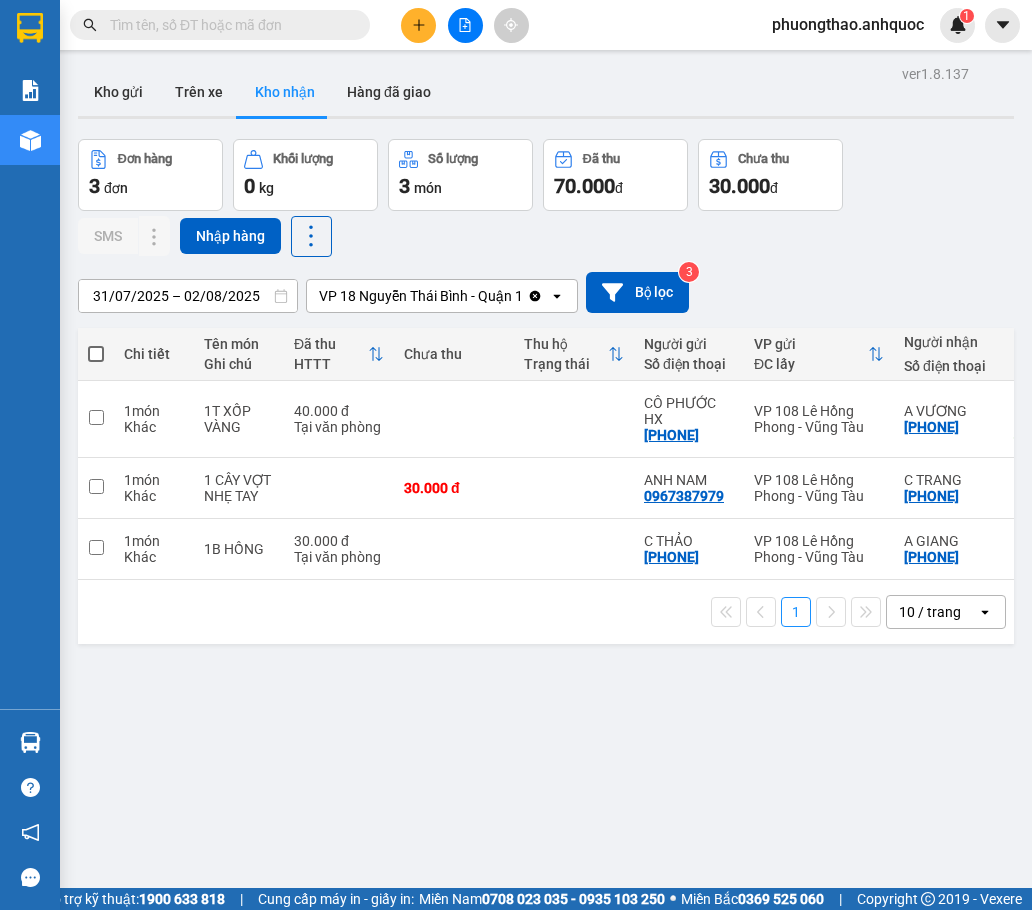 click at bounding box center [418, 25] 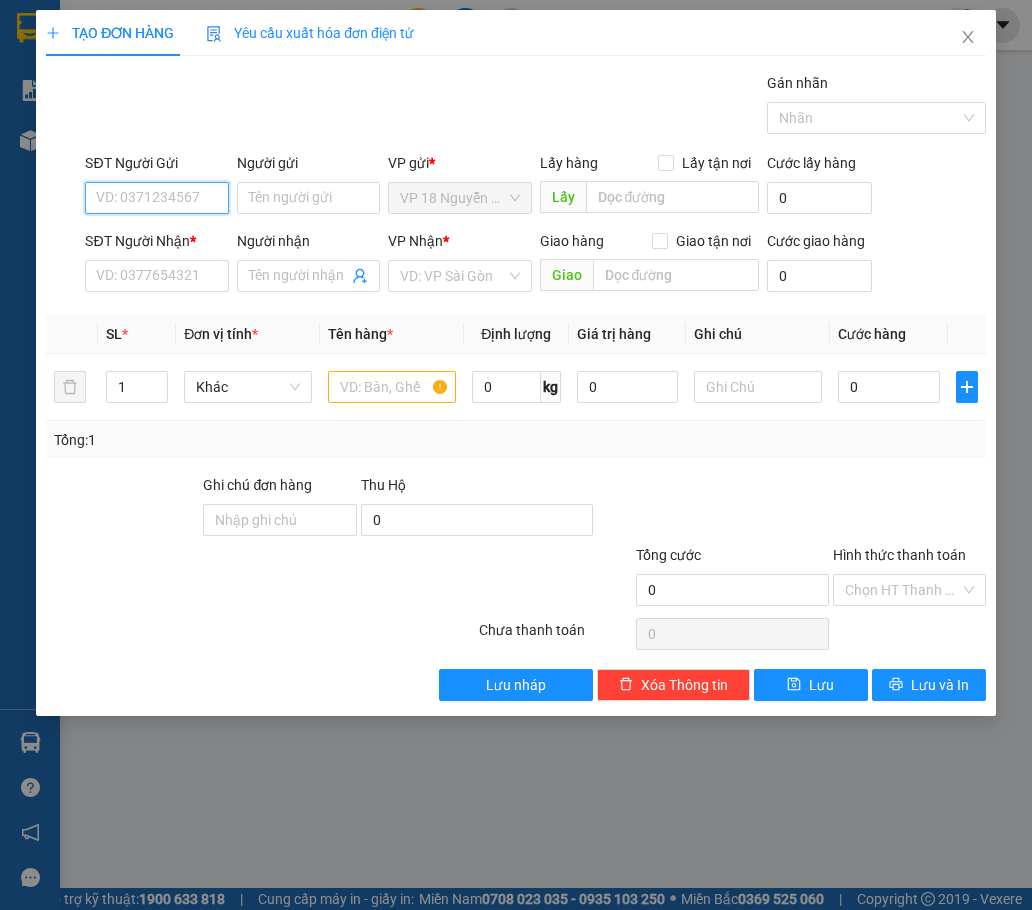 click on "SĐT Người Gửi" at bounding box center [156, 198] 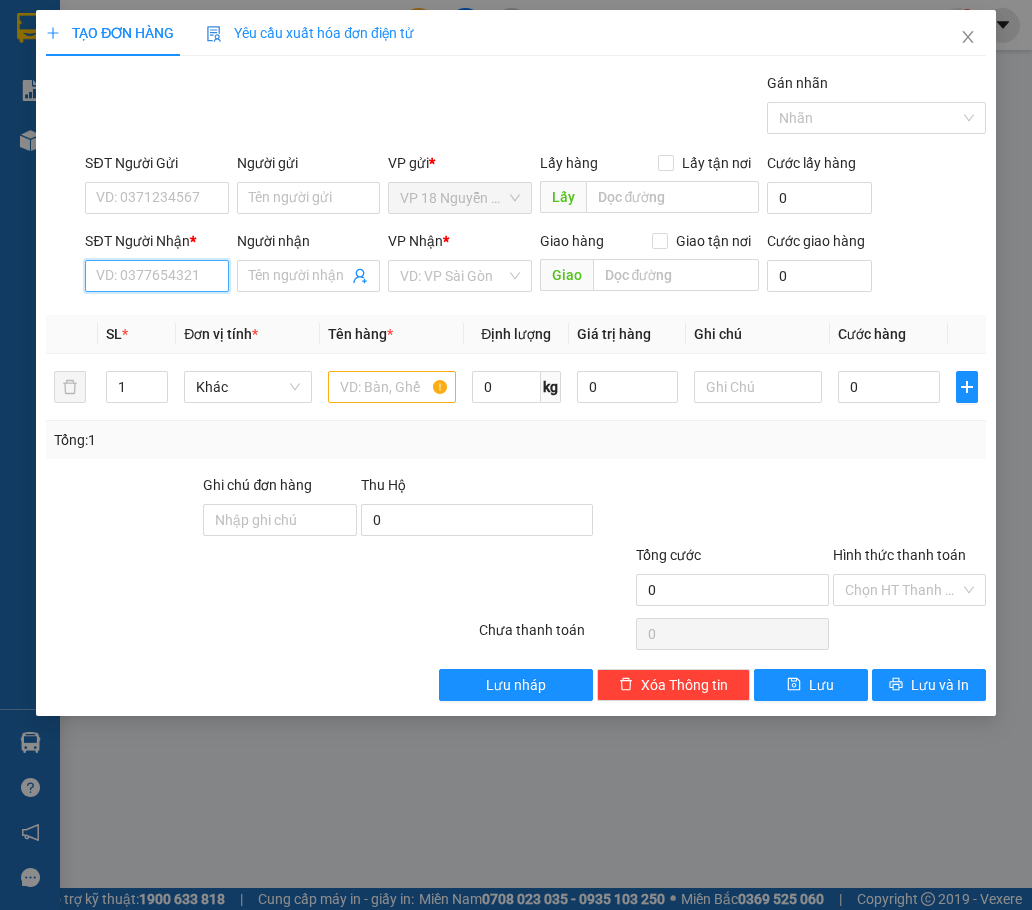 click on "SĐT Người Nhận  *" at bounding box center (156, 276) 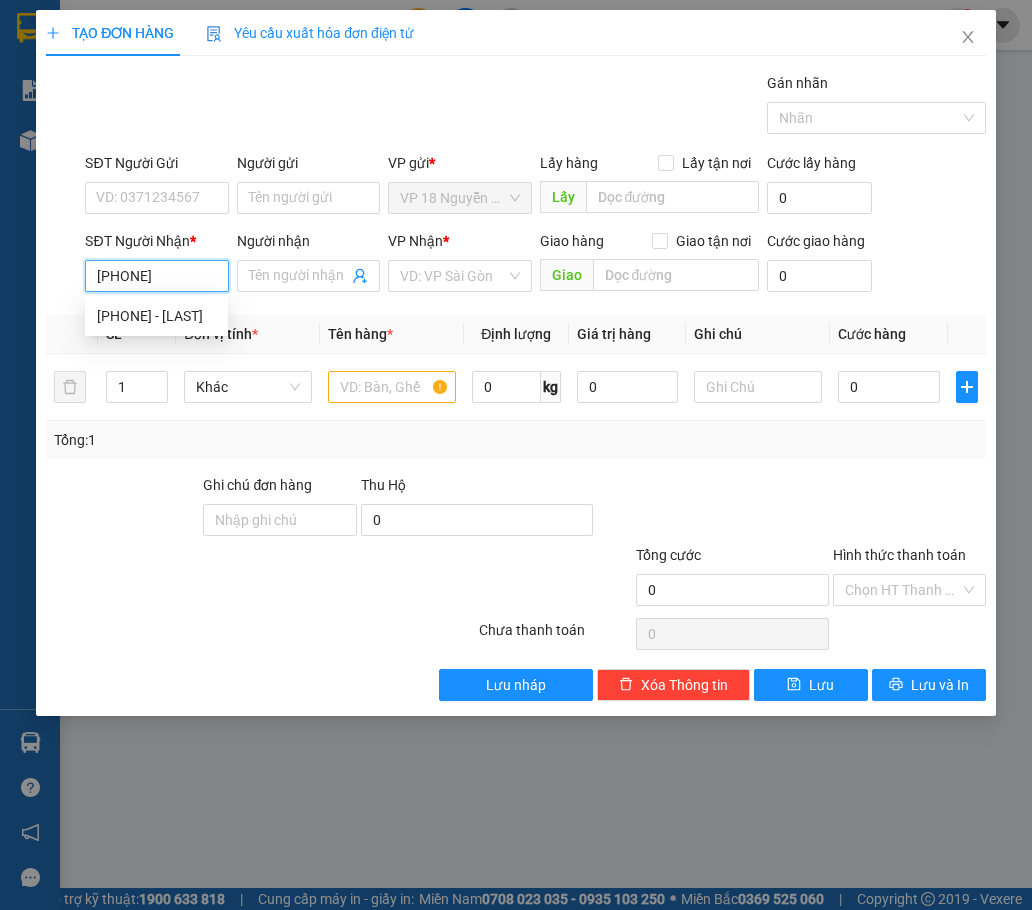 type on "[PHONE]" 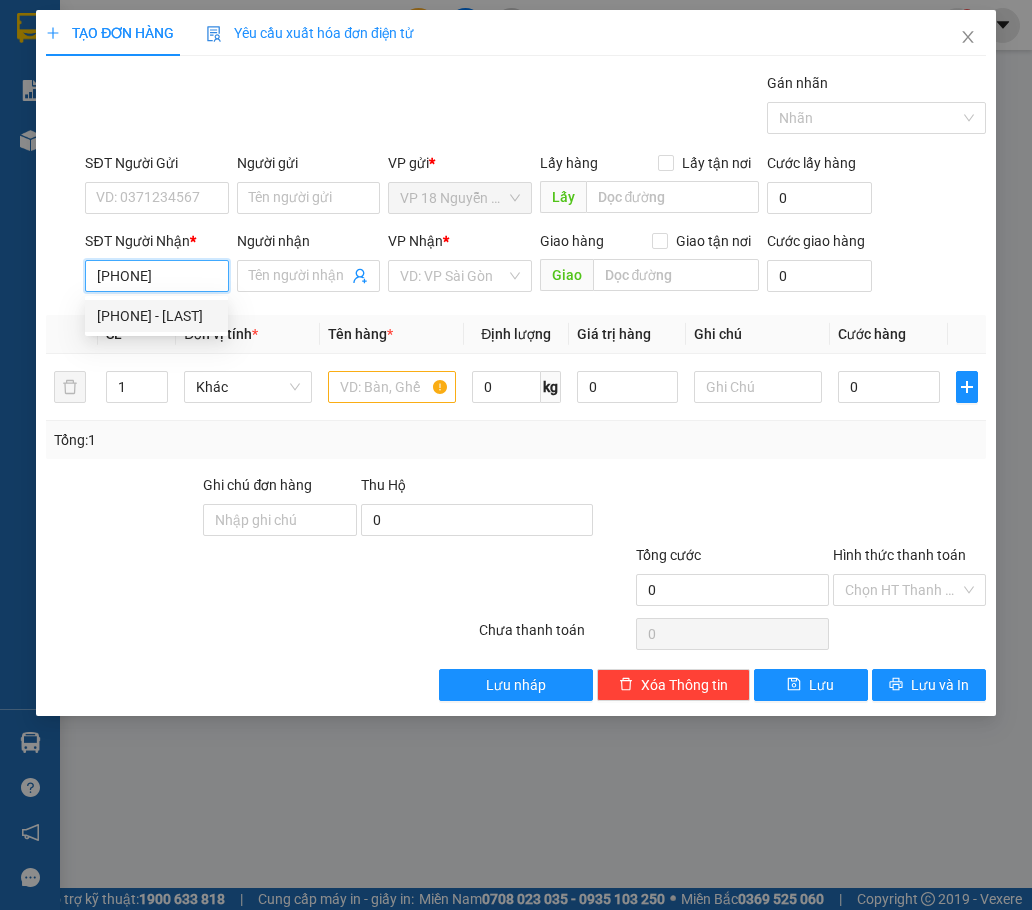 click on "[PHONE] - [LAST]" at bounding box center (156, 316) 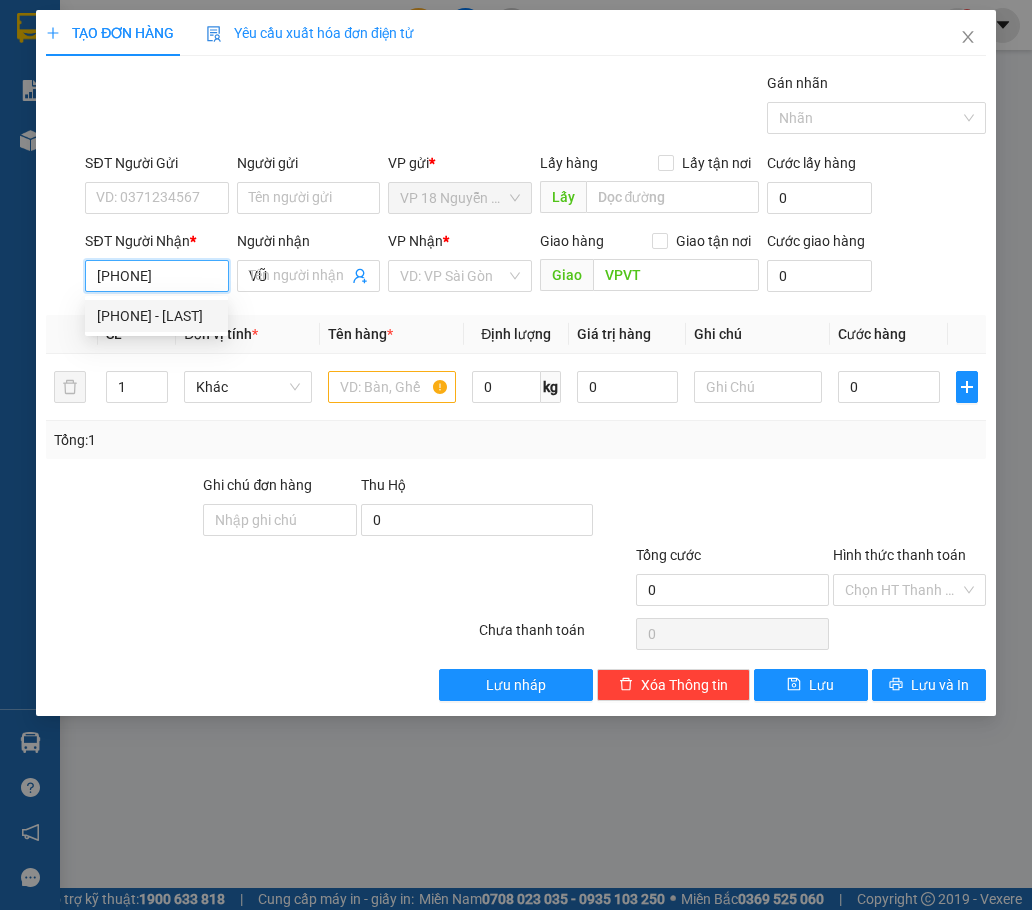 type on "40.000" 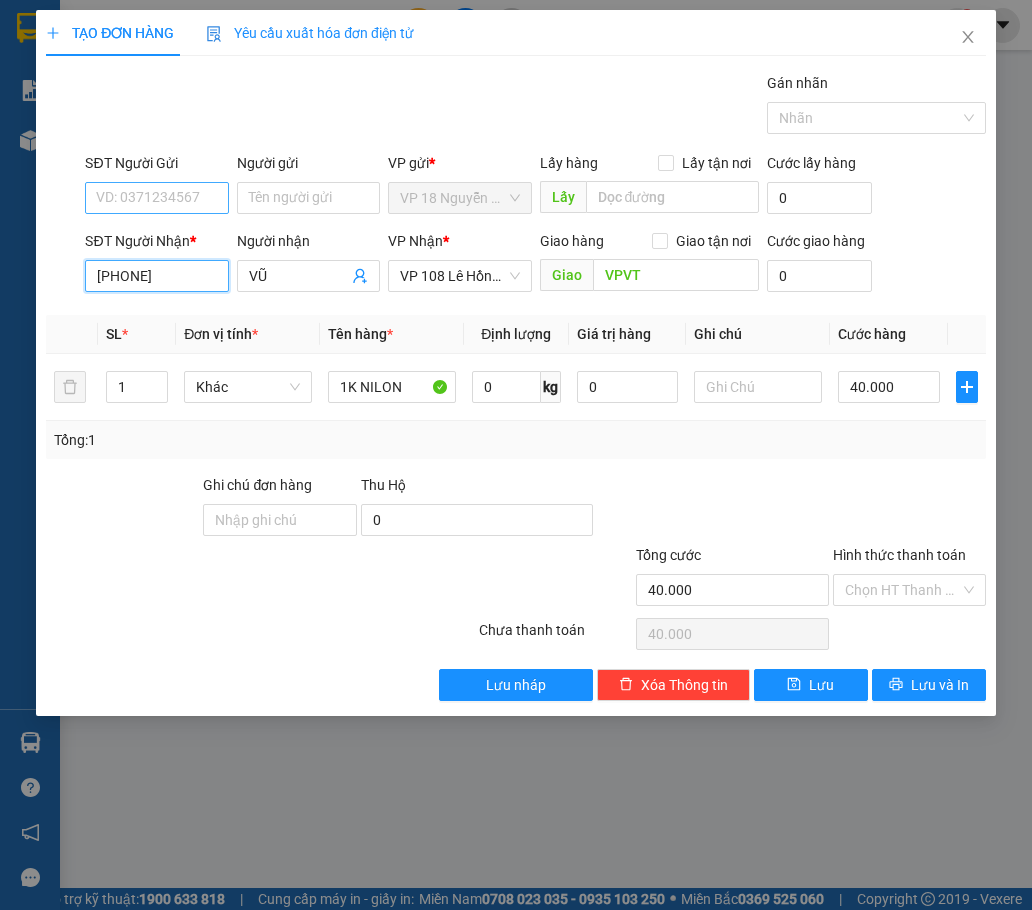 type on "[PHONE]" 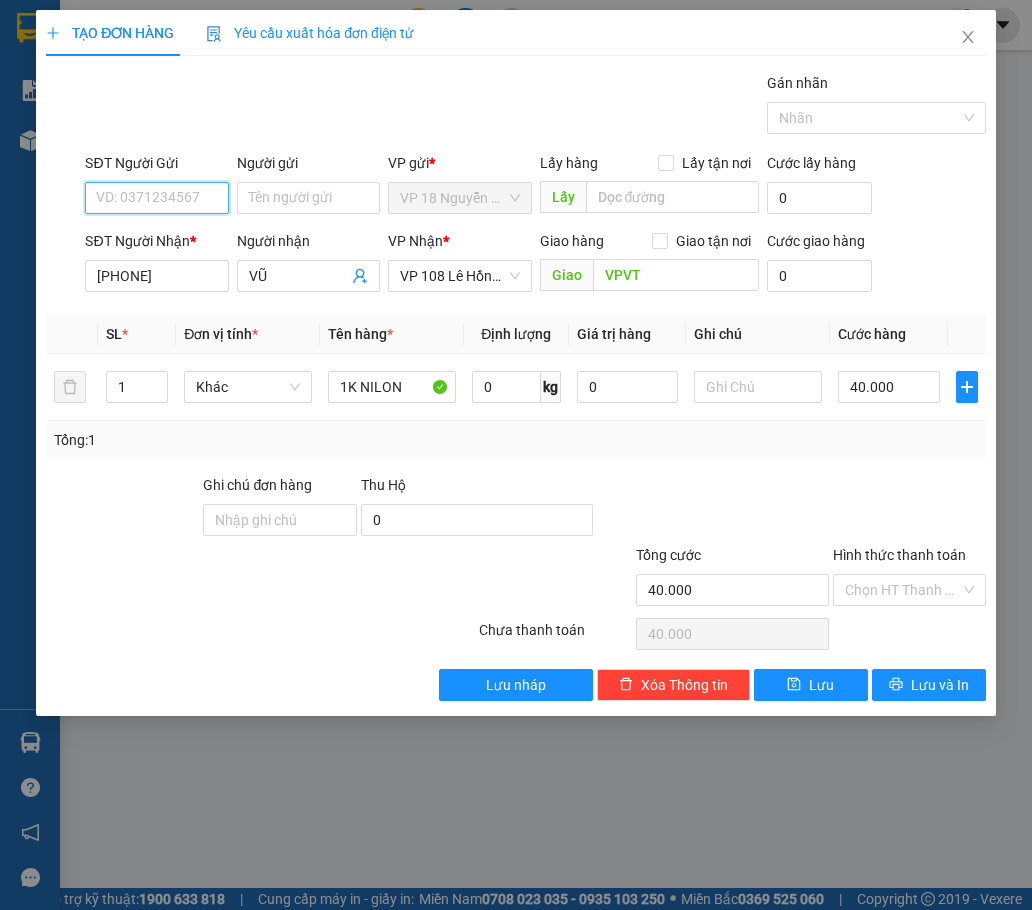 click on "SĐT Người Gửi" at bounding box center (156, 198) 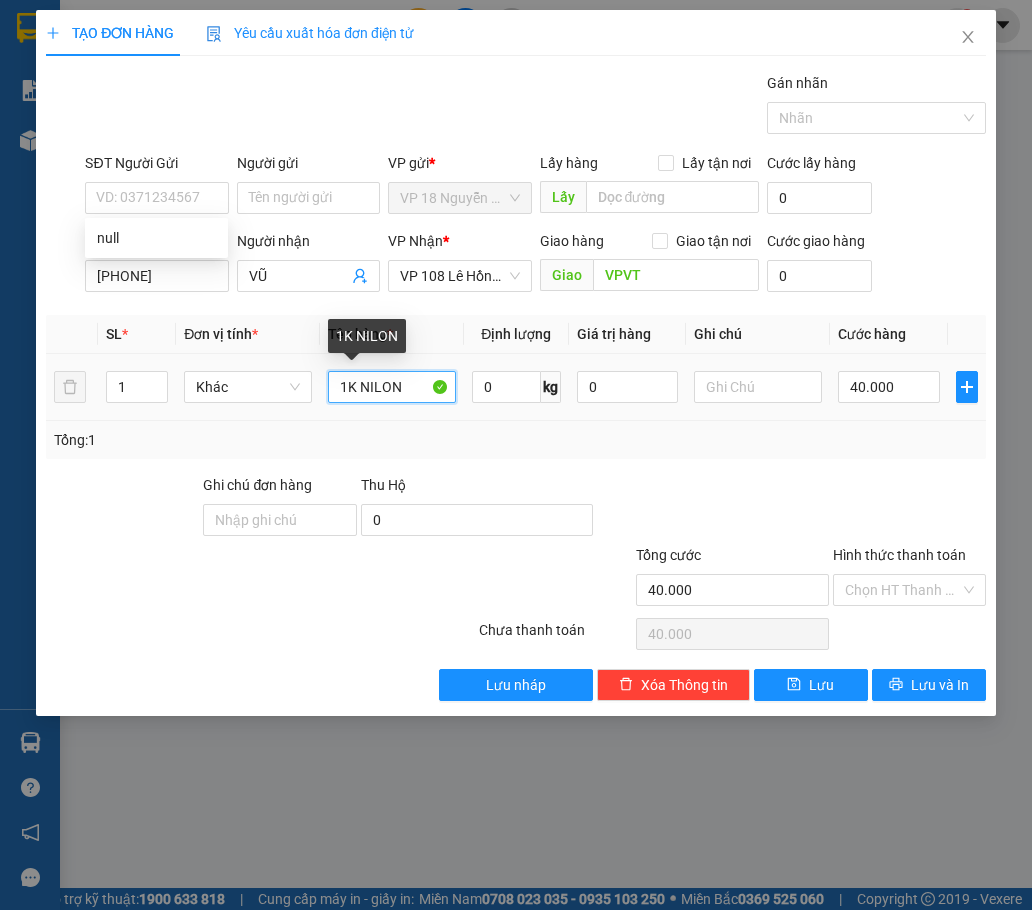 click on "1K NILON" at bounding box center (392, 387) 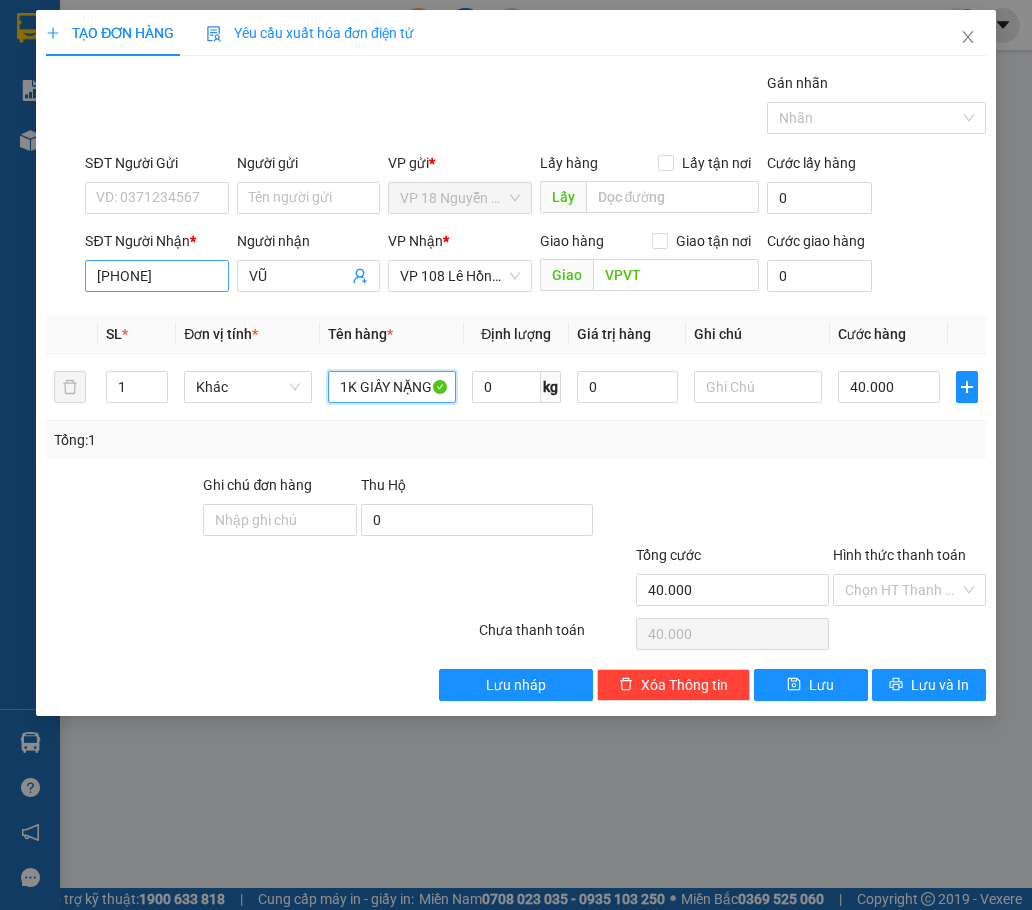 type on "1K GIẤY NẶNG" 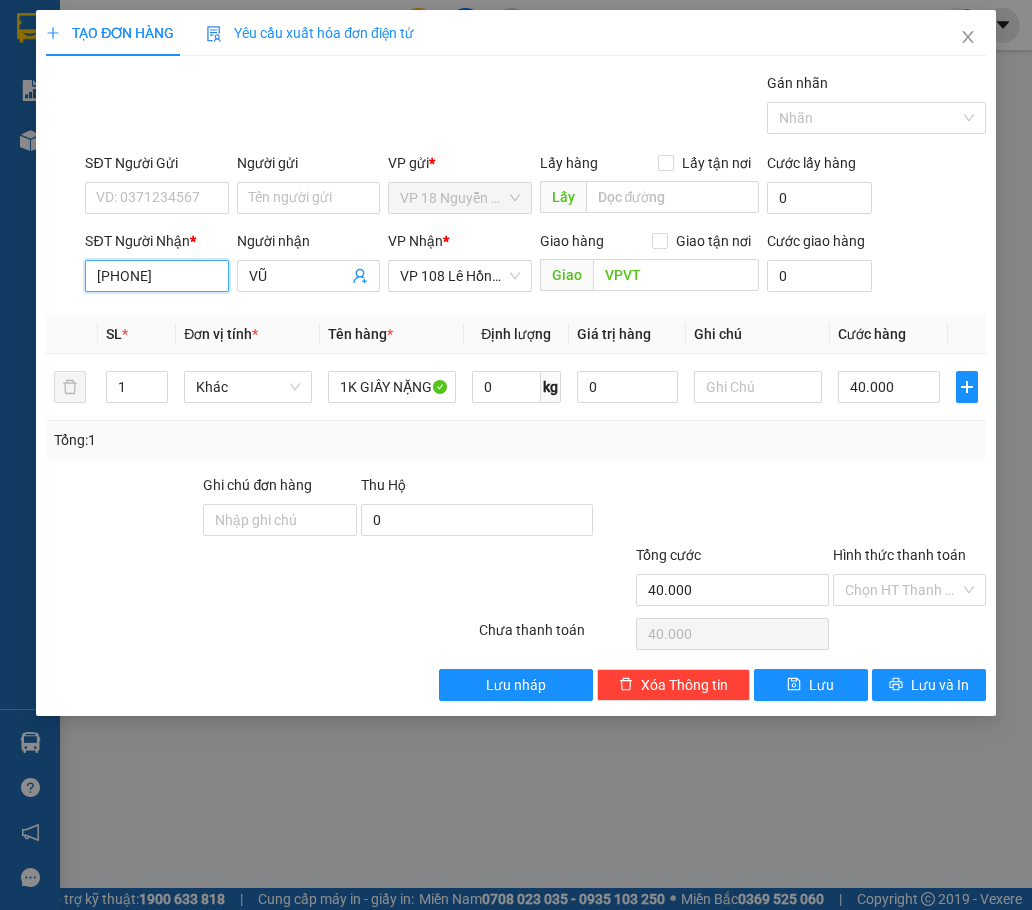 drag, startPoint x: 191, startPoint y: 271, endPoint x: 83, endPoint y: 307, distance: 113.841995 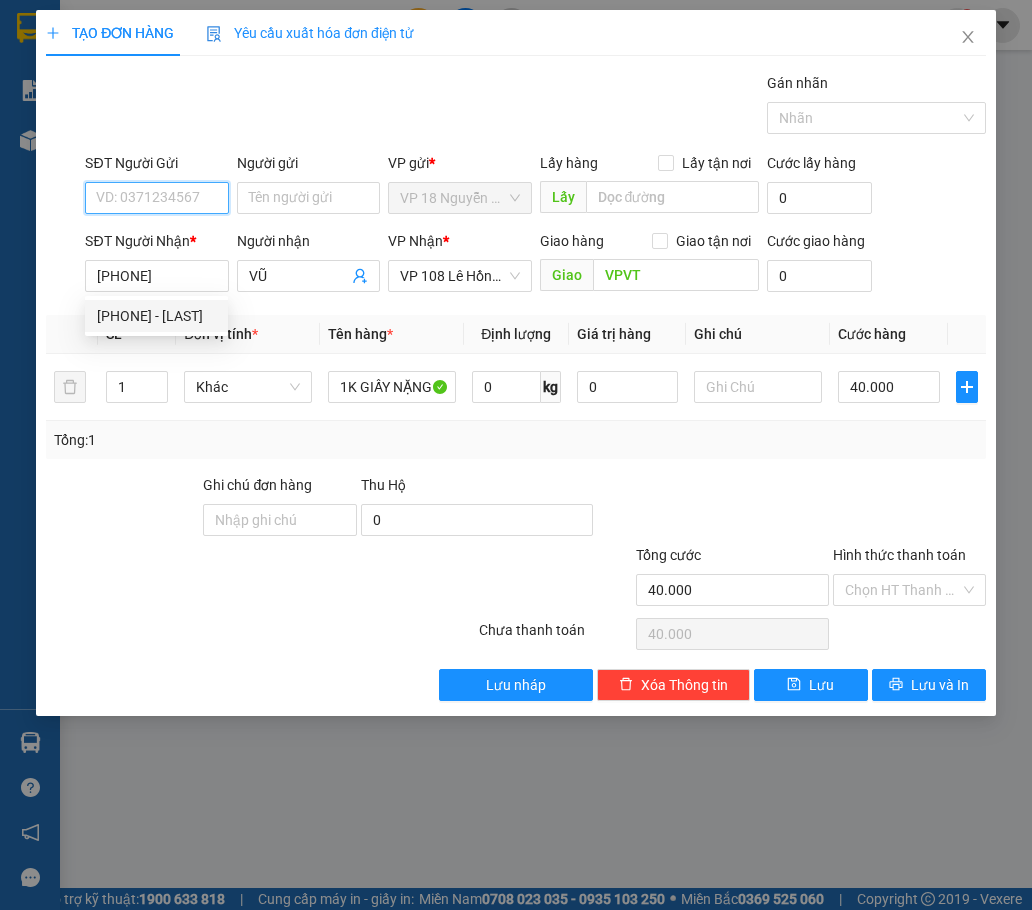 drag, startPoint x: 126, startPoint y: 283, endPoint x: 155, endPoint y: 193, distance: 94.55686 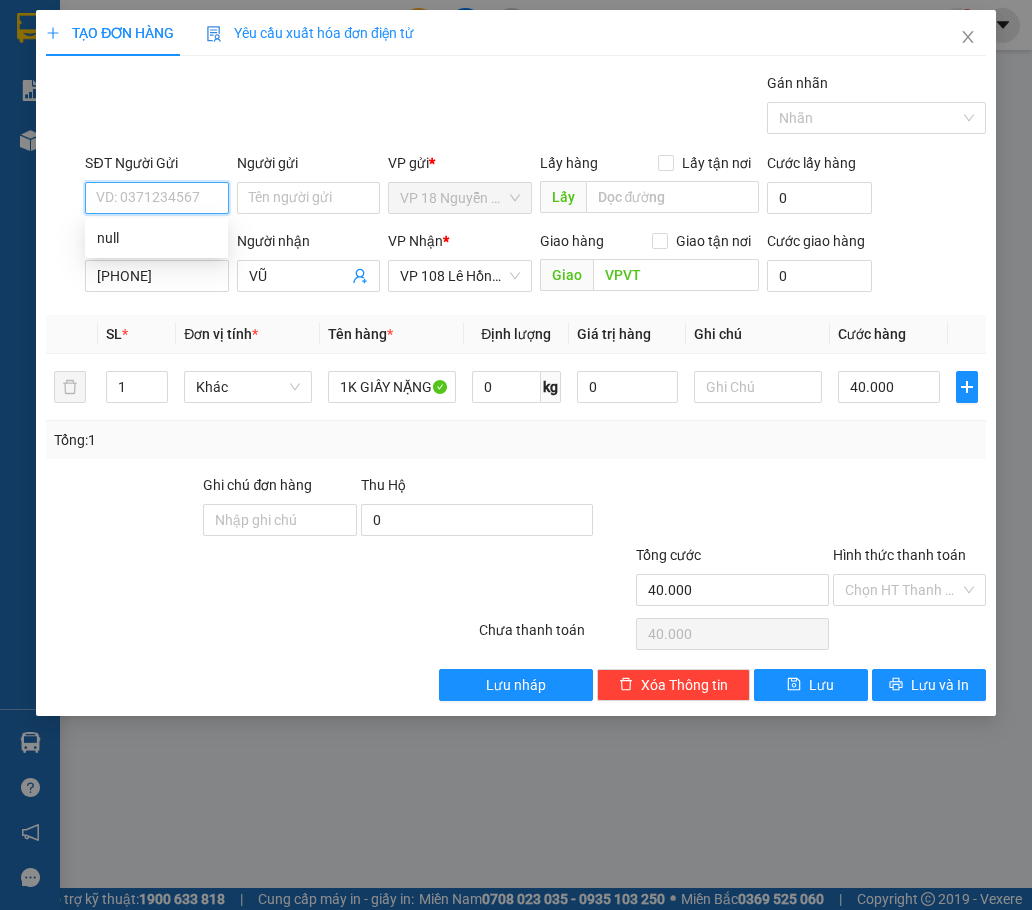 paste on "CHÚ DŨNG -KH A TIẾN-[PHONE]" 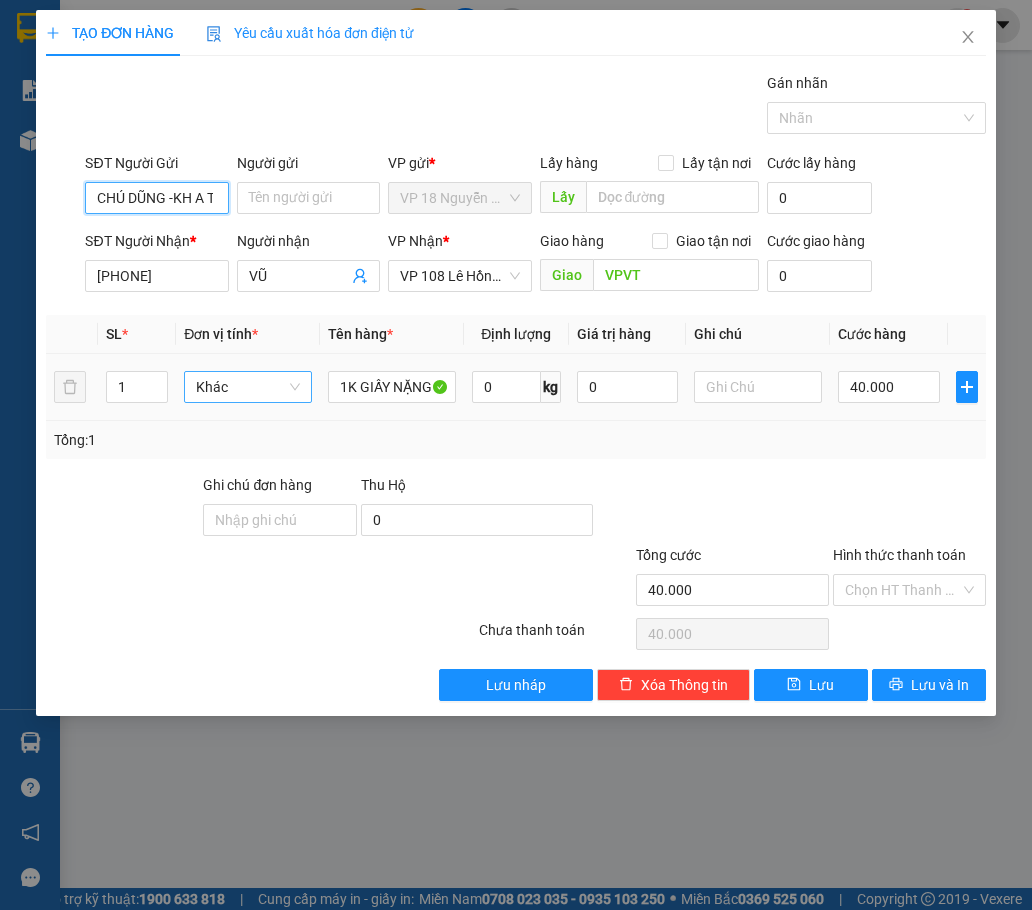 scroll, scrollTop: 0, scrollLeft: 110, axis: horizontal 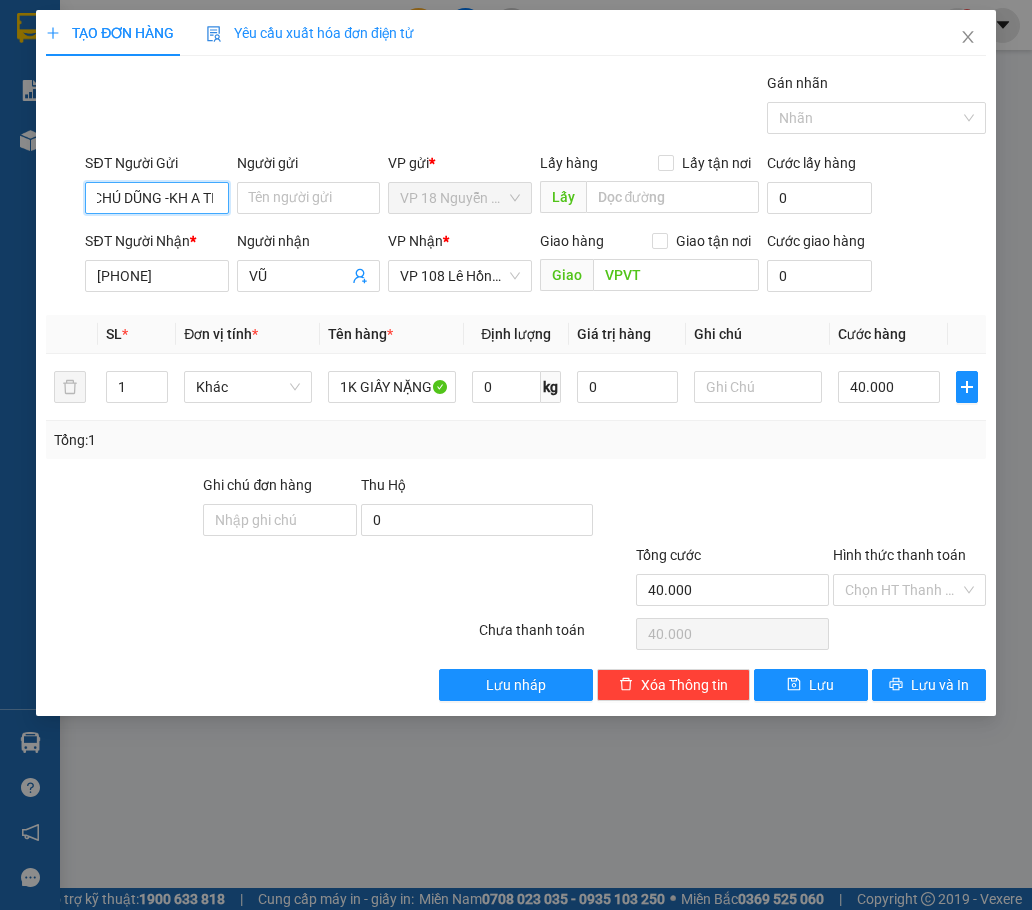 drag, startPoint x: 223, startPoint y: 196, endPoint x: 78, endPoint y: 235, distance: 150.15326 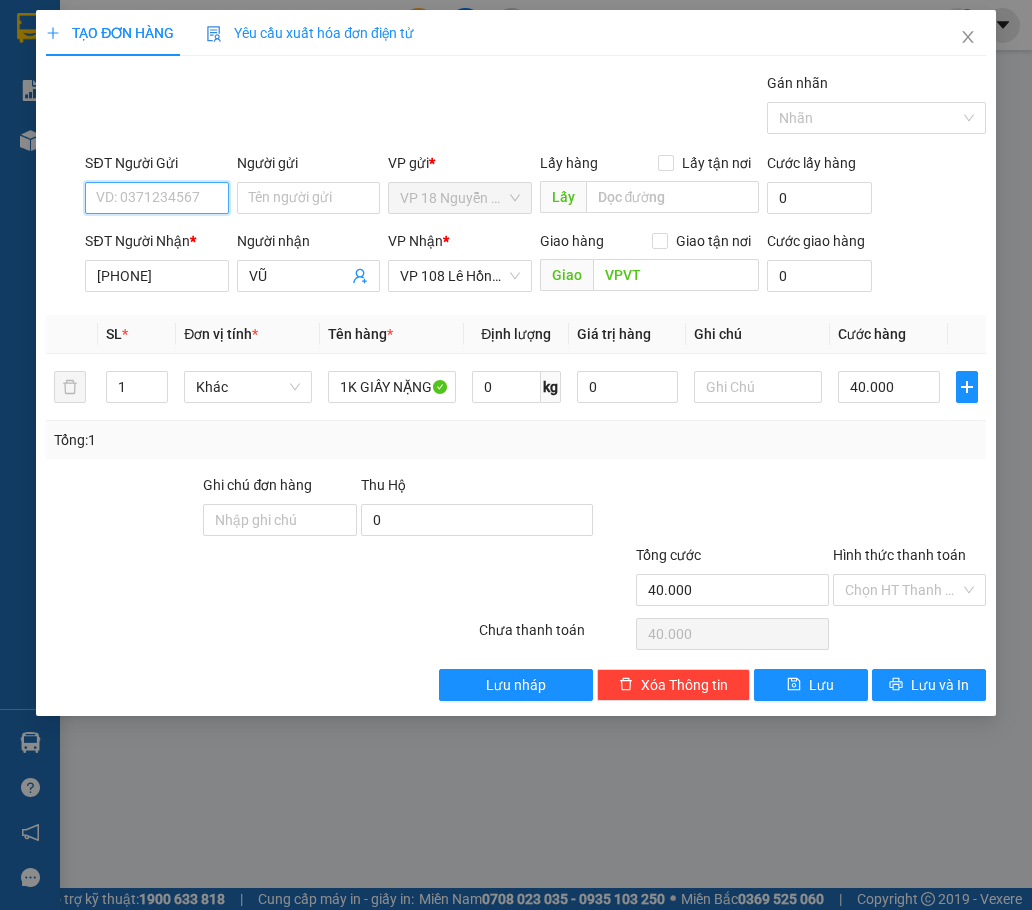drag, startPoint x: 183, startPoint y: 195, endPoint x: 170, endPoint y: 199, distance: 13.601471 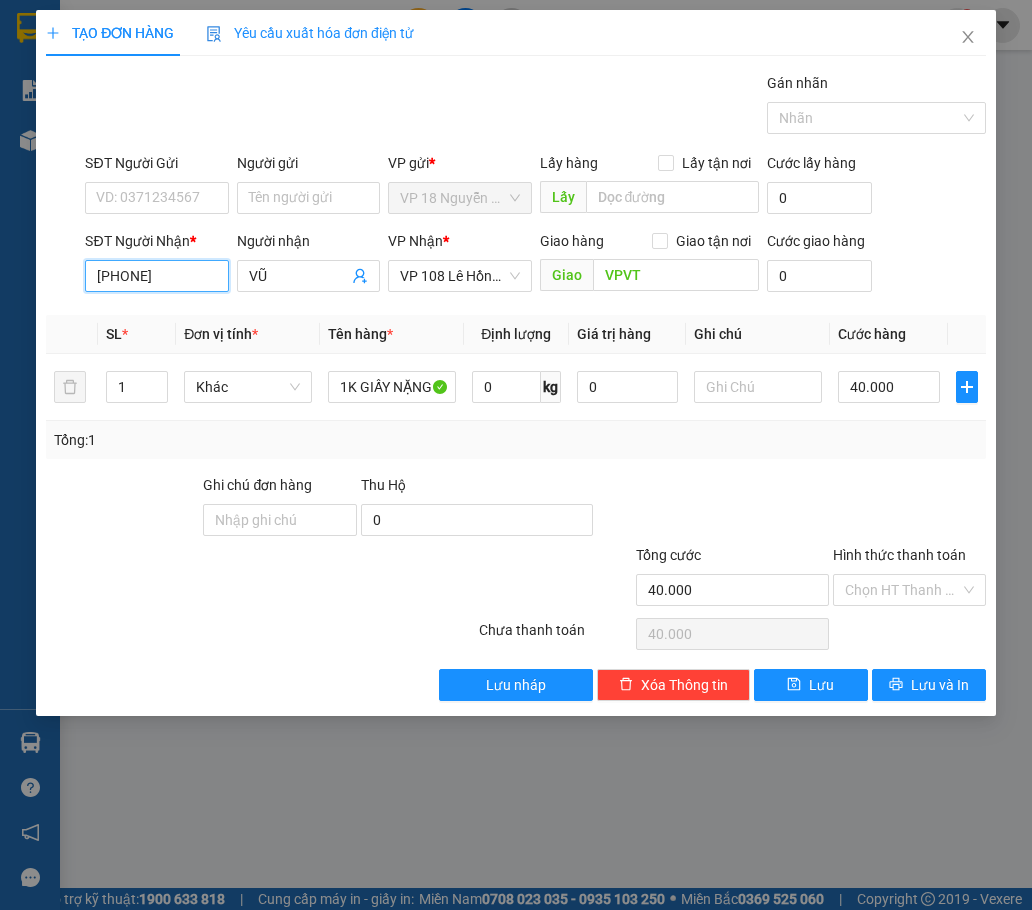 drag, startPoint x: 171, startPoint y: 273, endPoint x: 106, endPoint y: 271, distance: 65.03076 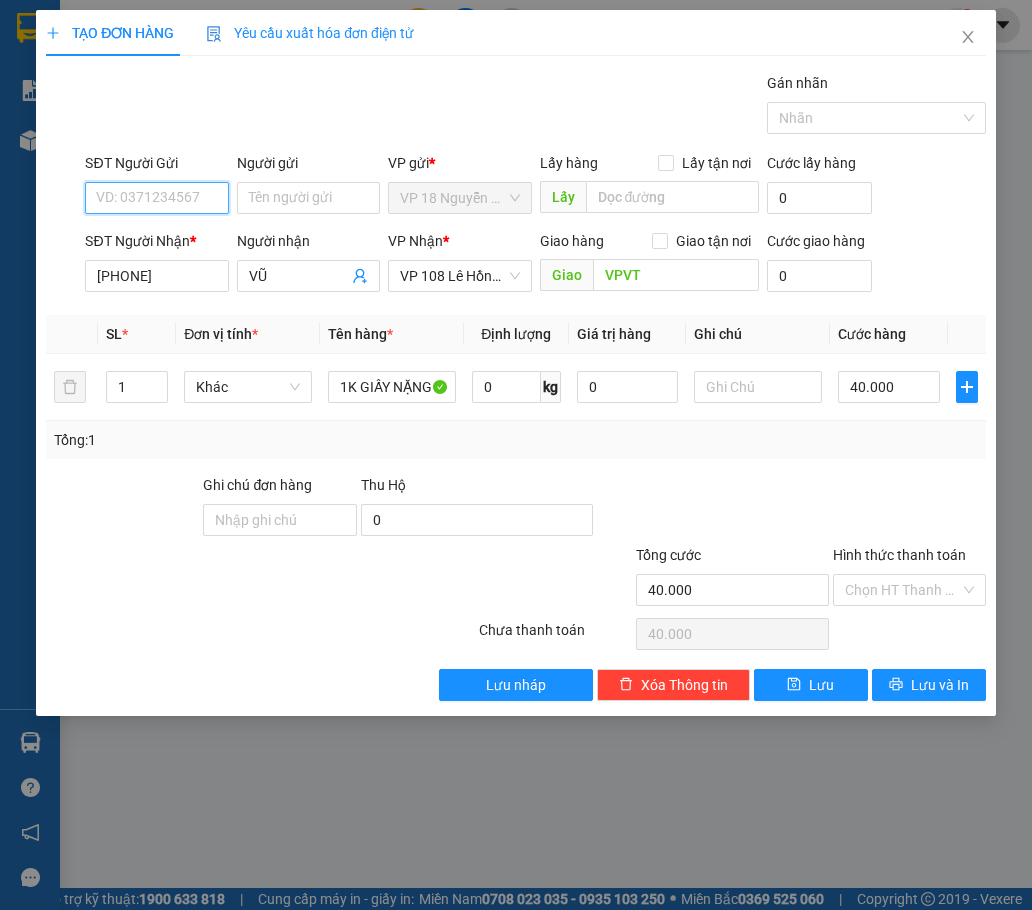 paste on "[PHONE]" 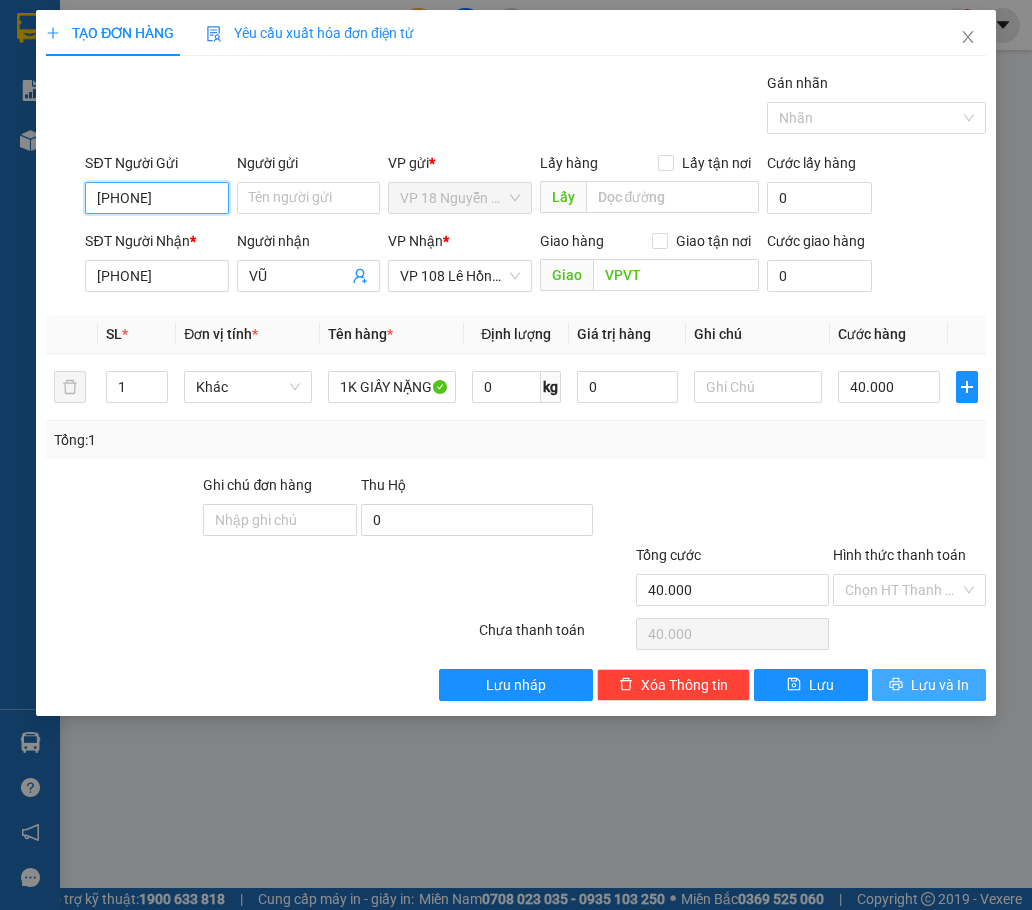 type on "[PHONE]" 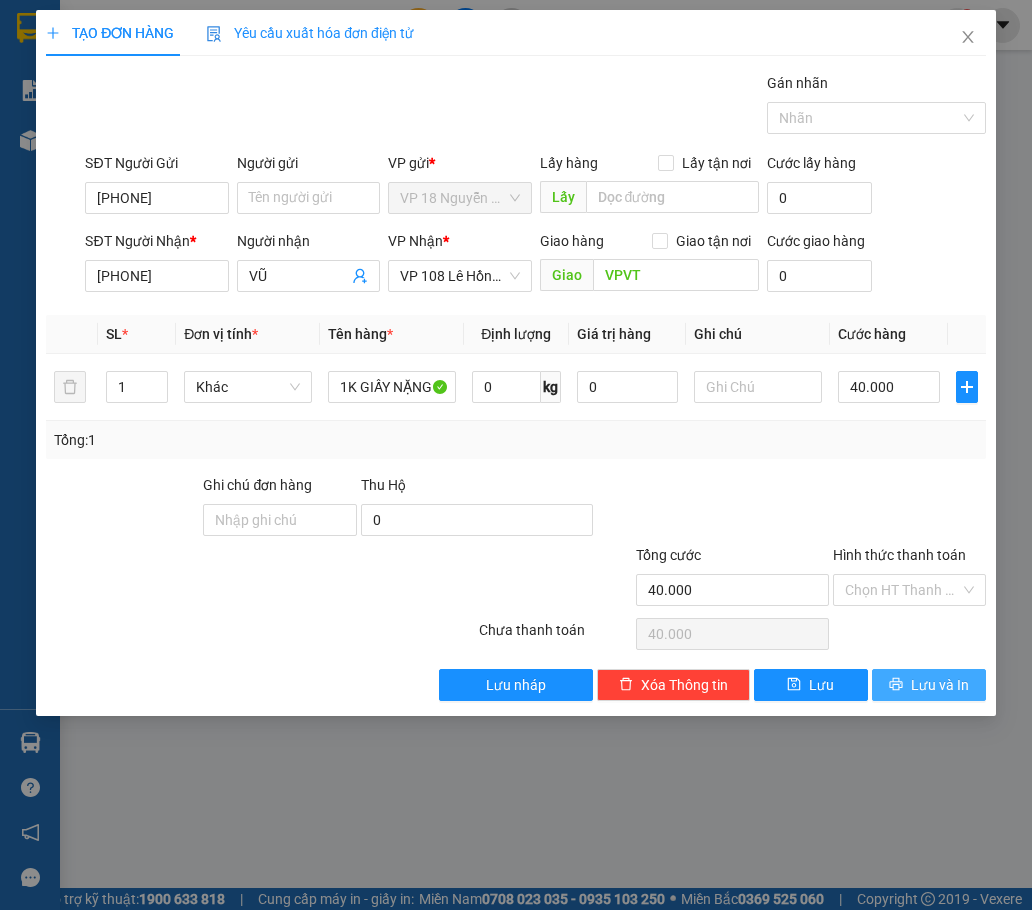 click on "Lưu và In" at bounding box center [940, 685] 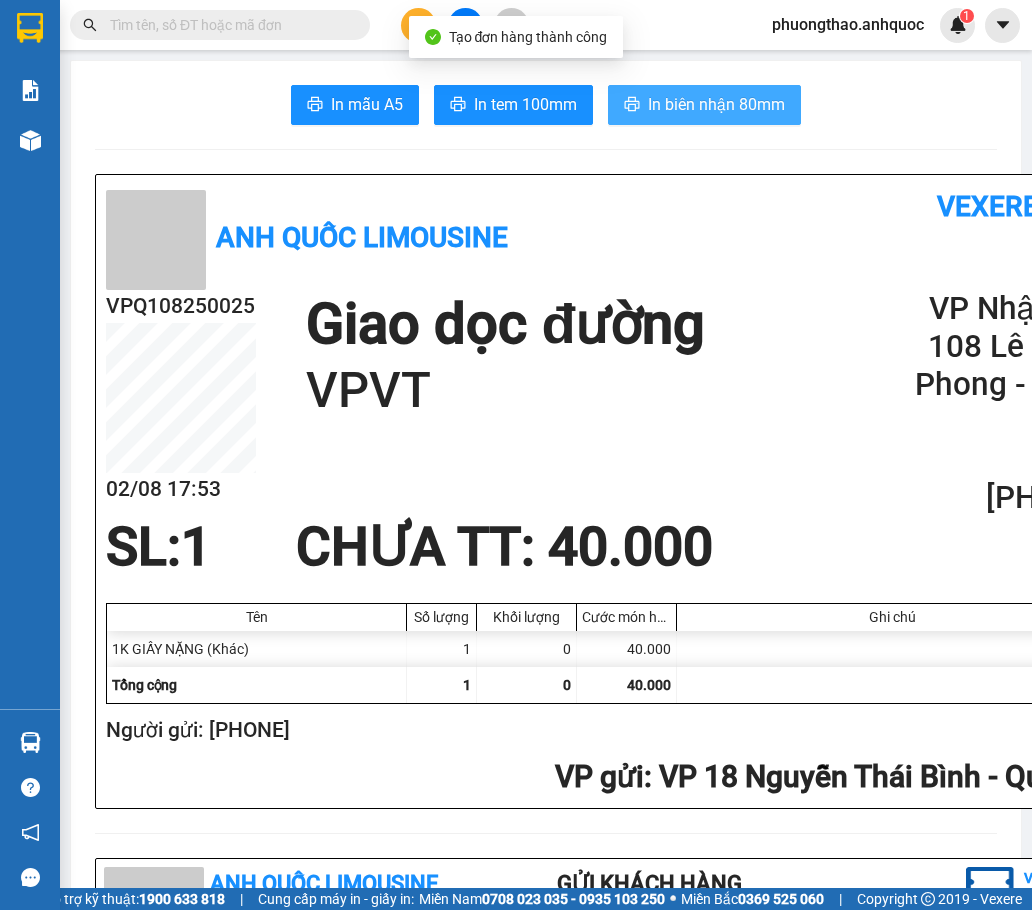 click on "In biên nhận 80mm" at bounding box center [716, 104] 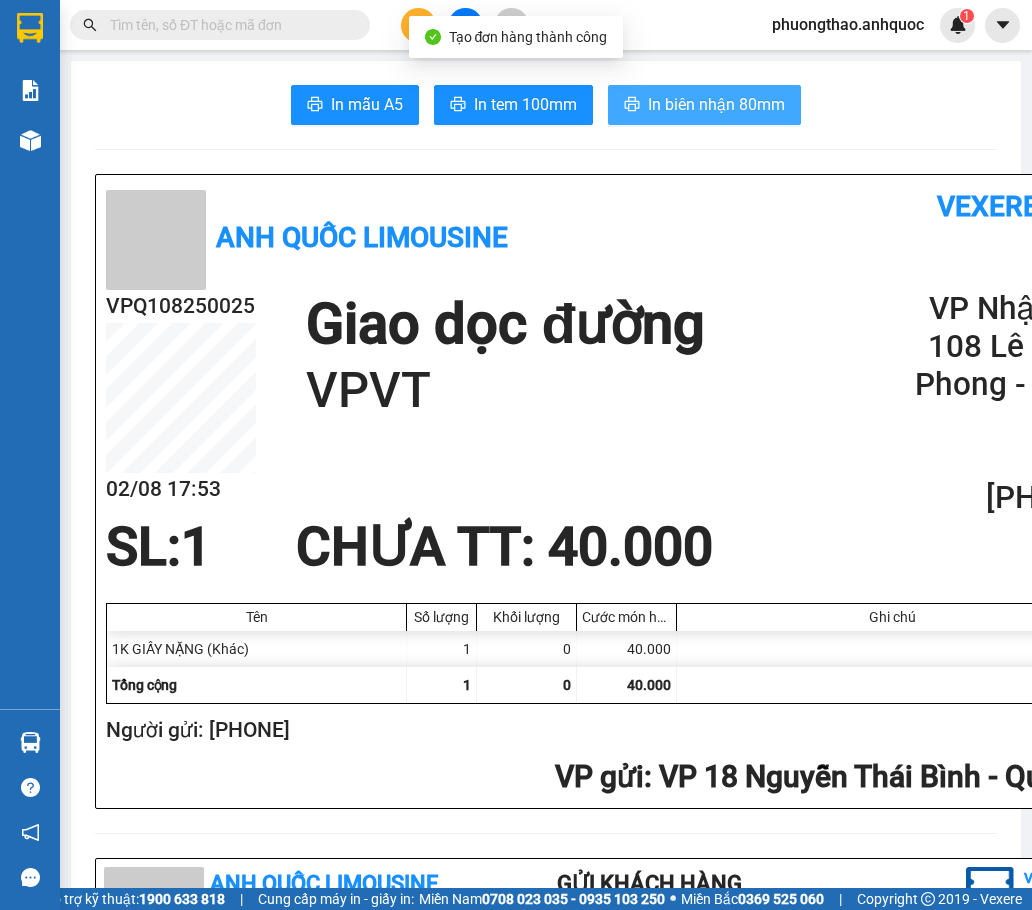 scroll, scrollTop: 0, scrollLeft: 0, axis: both 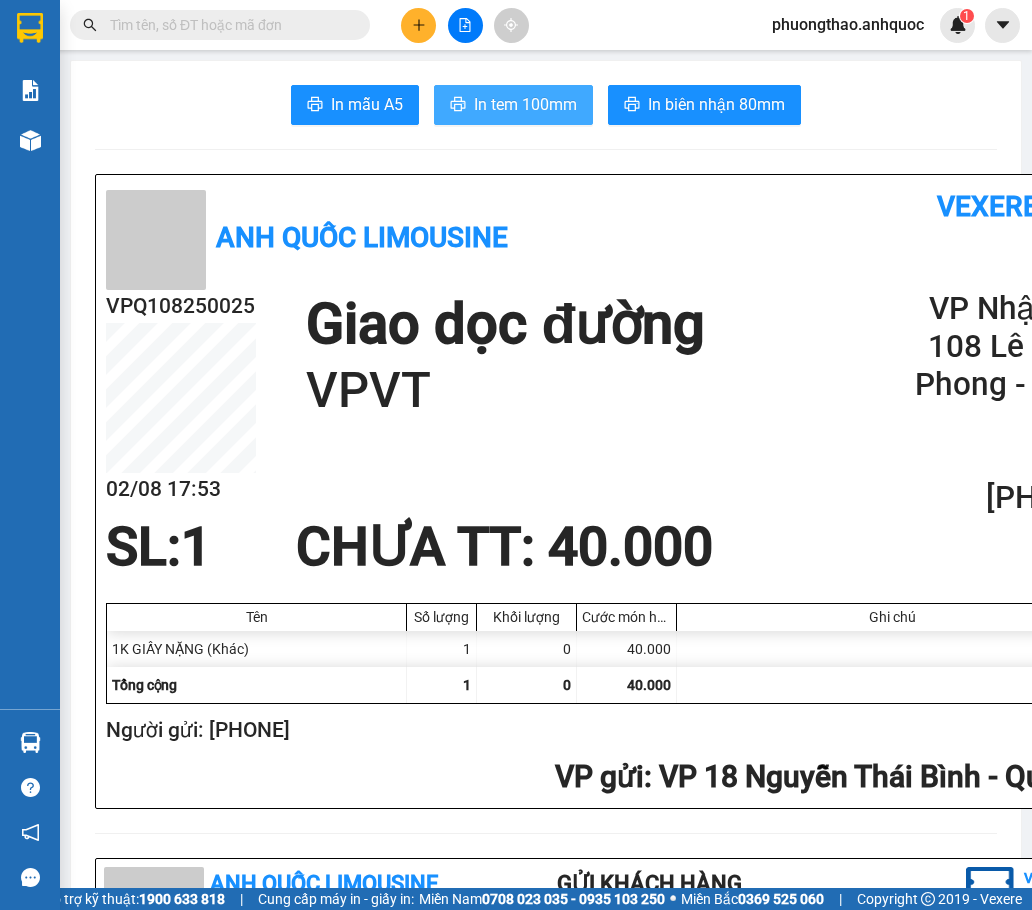click on "In tem 100mm" at bounding box center (513, 105) 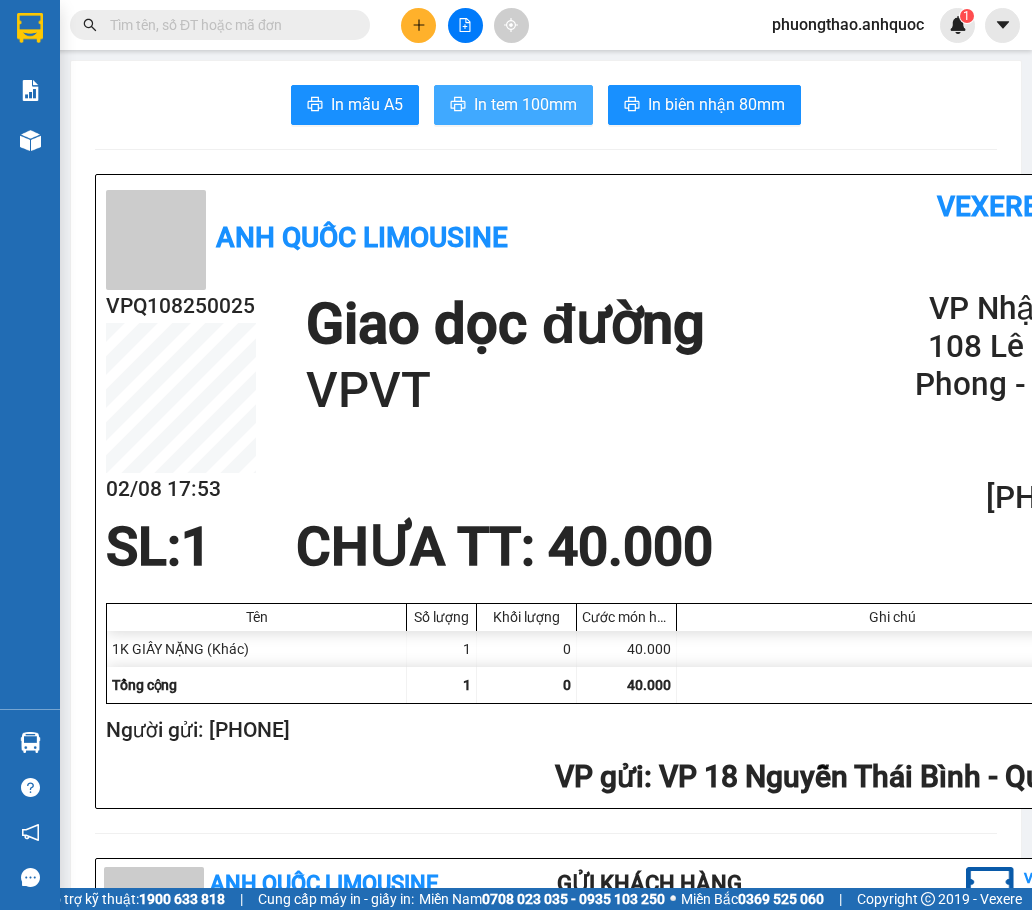 scroll, scrollTop: 0, scrollLeft: 0, axis: both 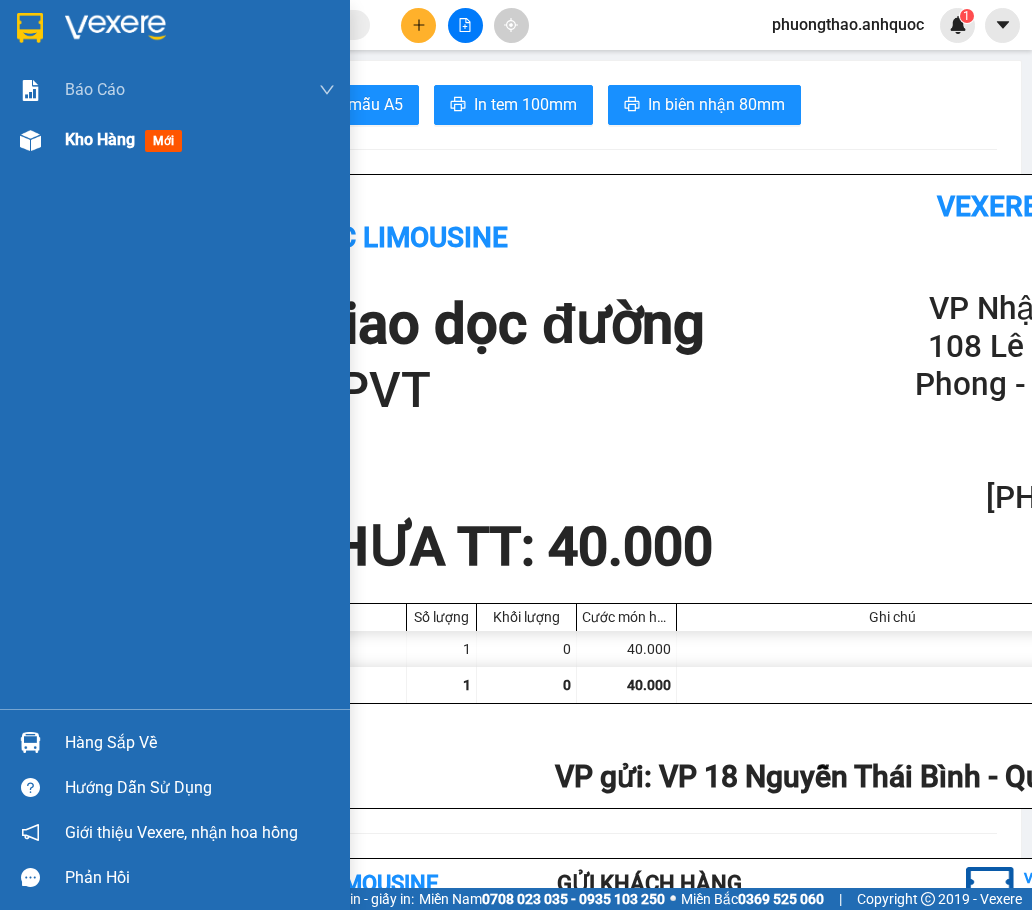 click on "Kho hàng mới" at bounding box center (127, 139) 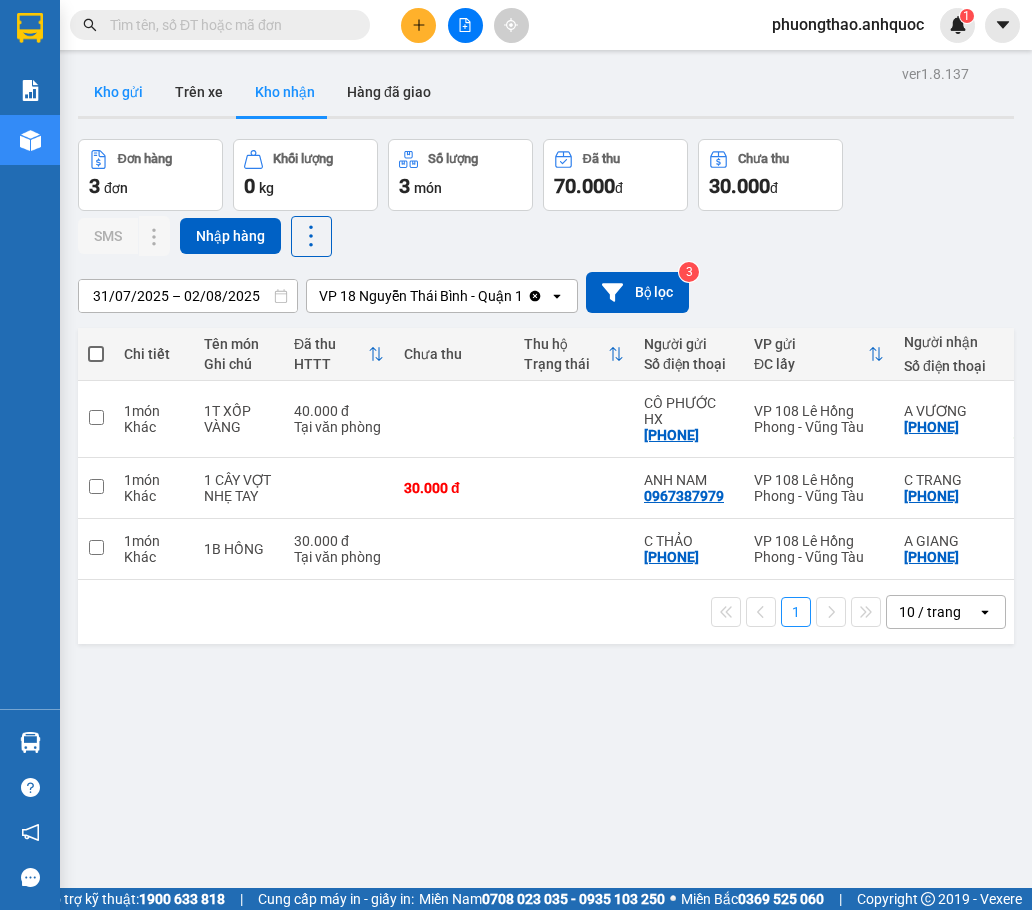 click on "Kho gửi" at bounding box center (118, 92) 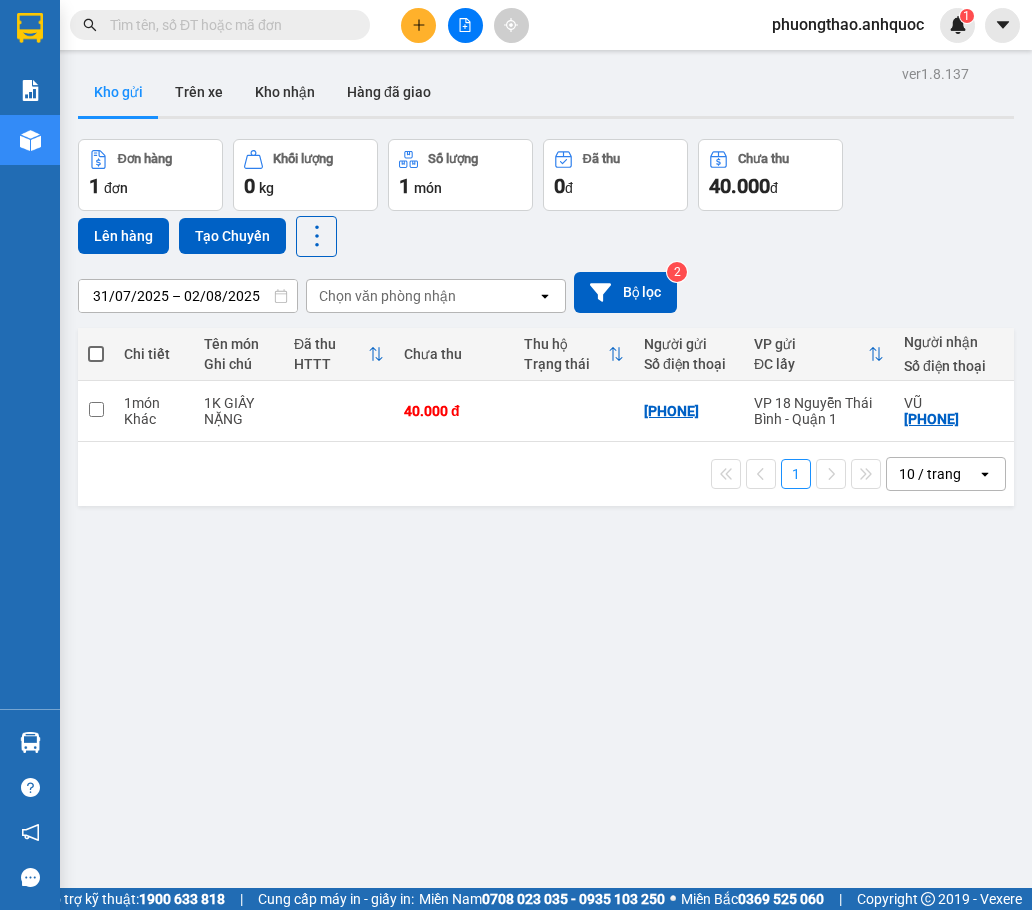 click at bounding box center [96, 354] 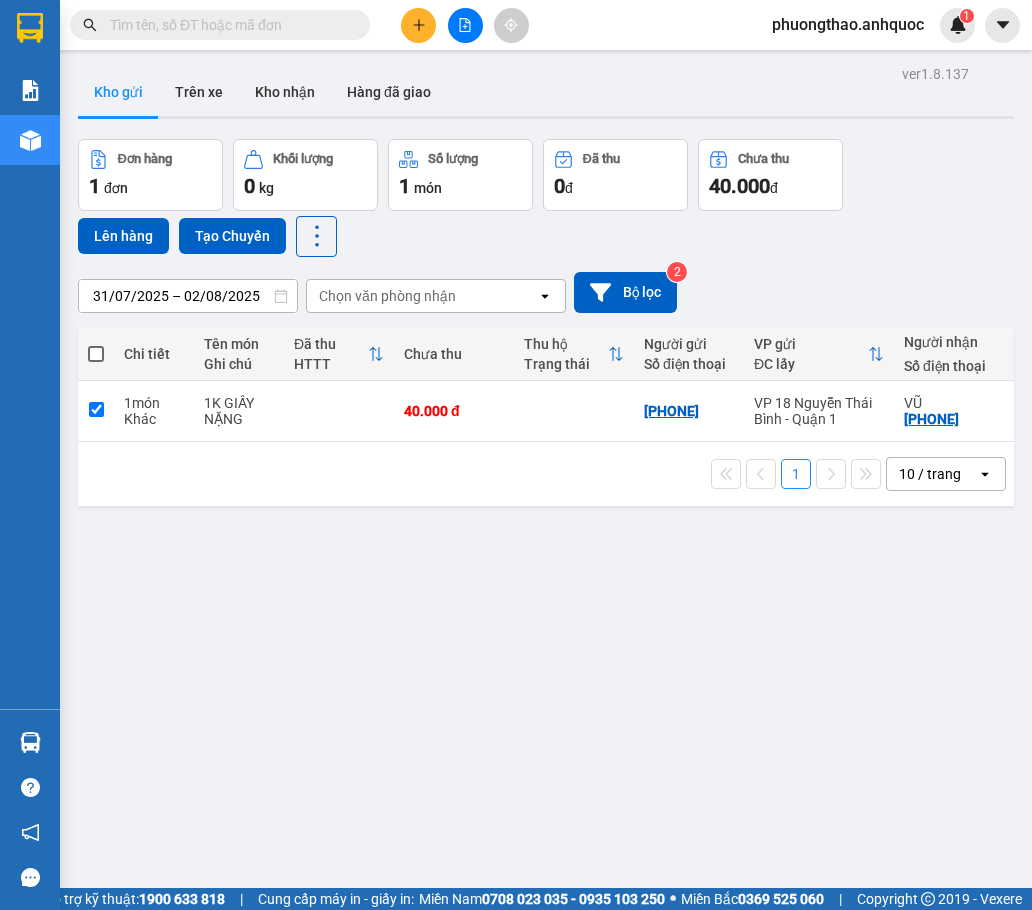 checkbox on "true" 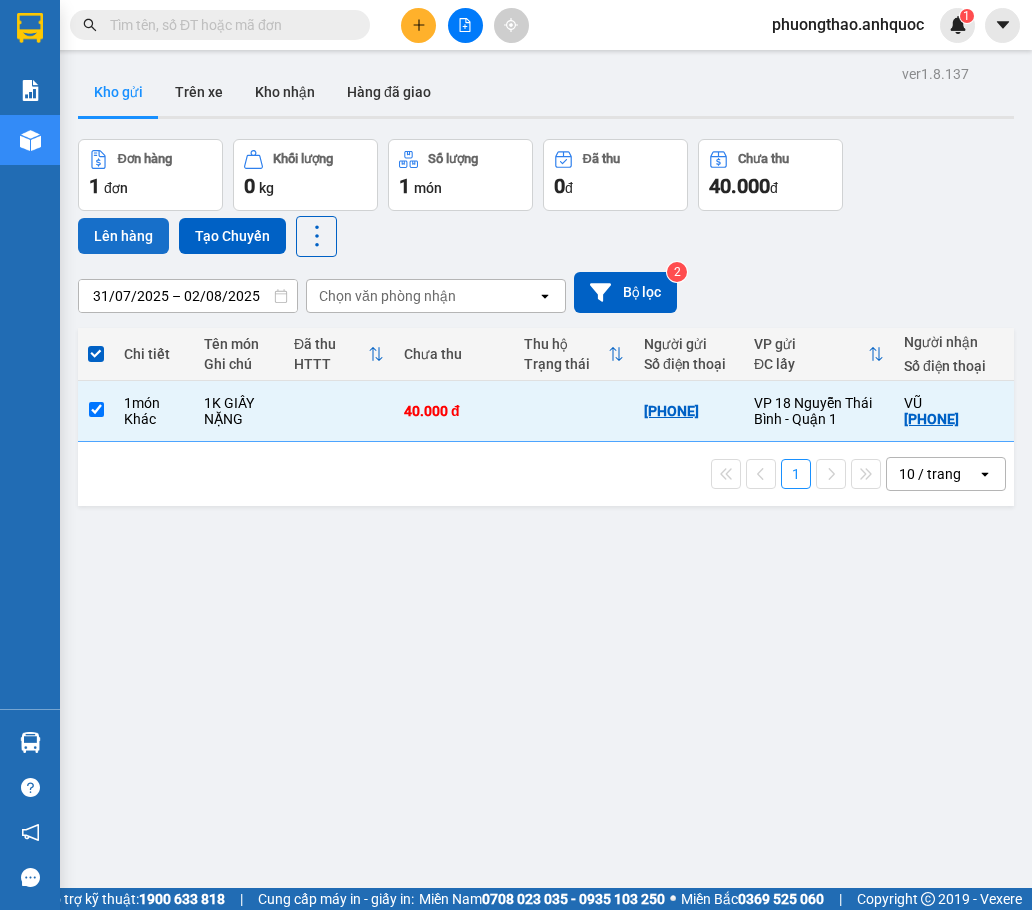 click on "Lên hàng" at bounding box center (123, 236) 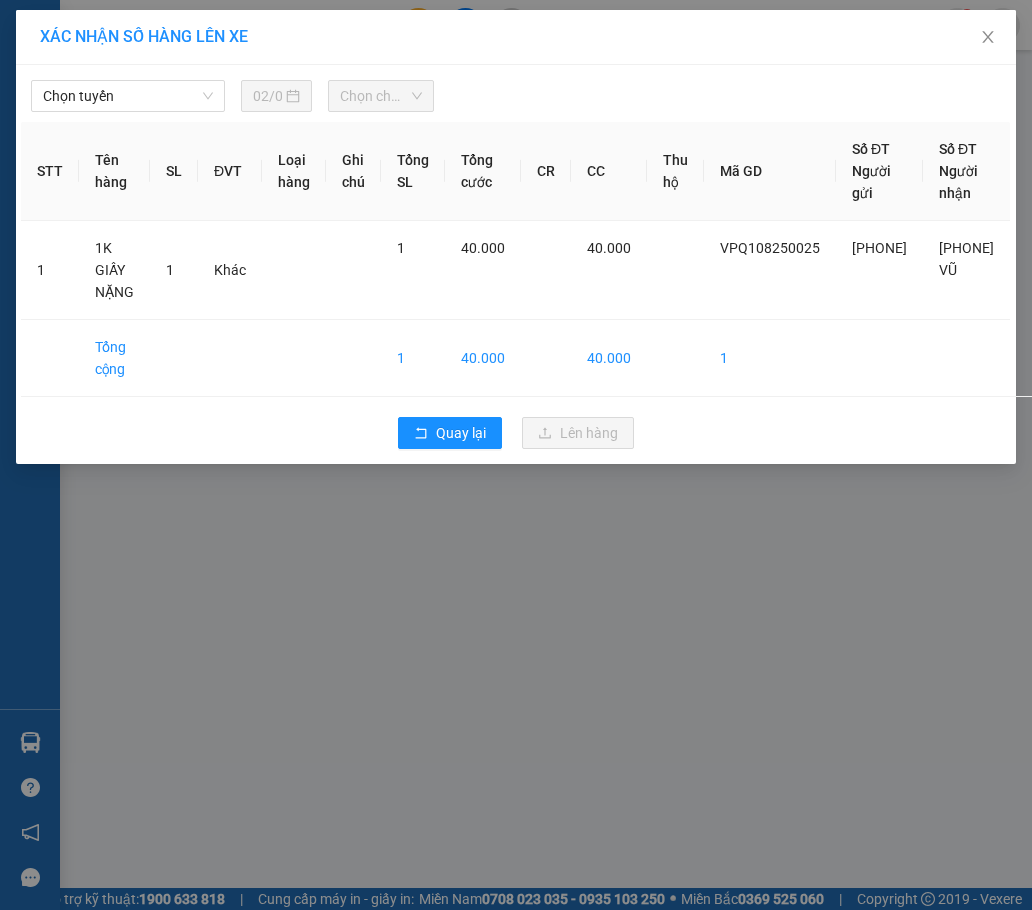 click on "Chọn chuyến" at bounding box center (381, 96) 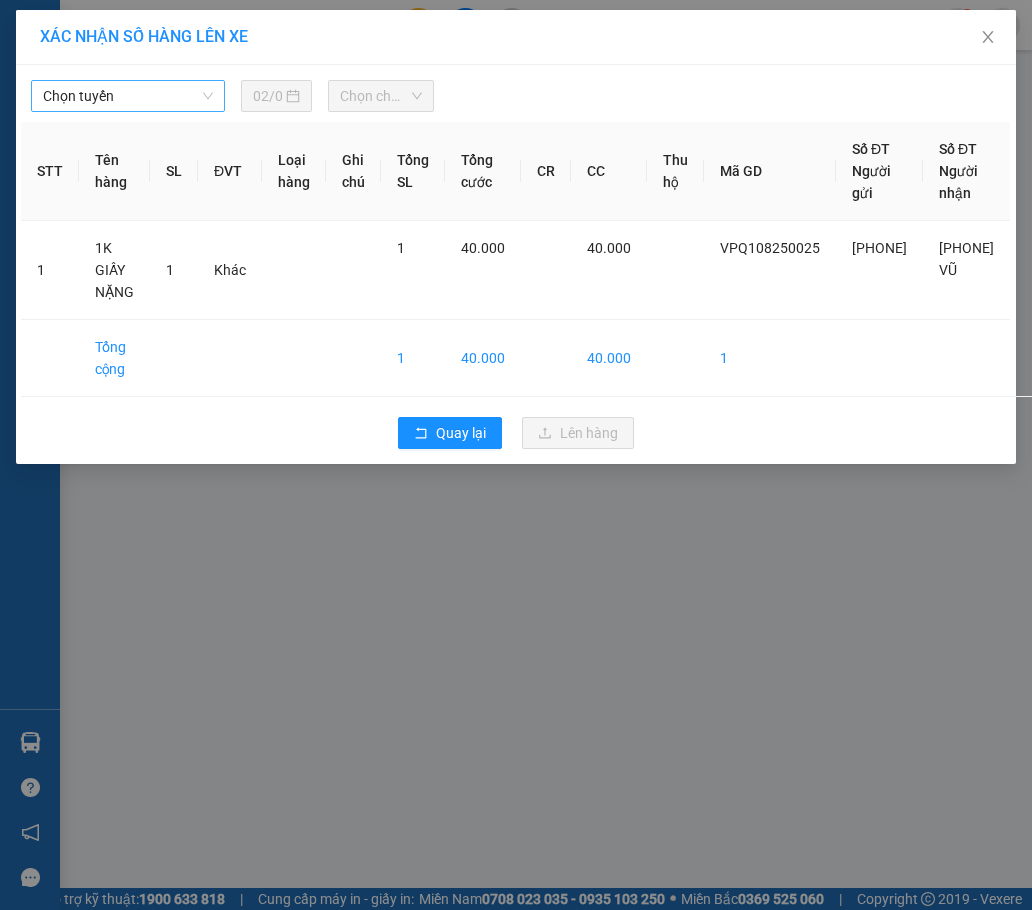 click on "Chọn tuyến" at bounding box center (128, 96) 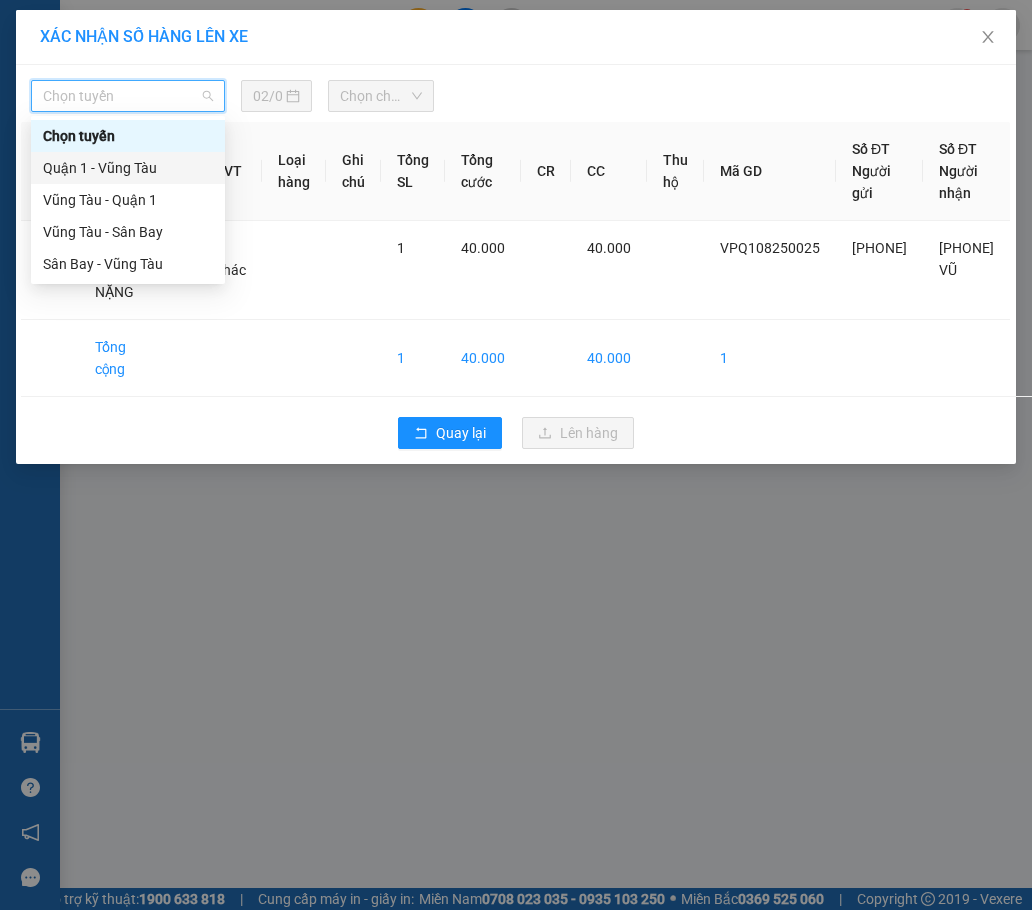 click on "Quận 1 - Vũng Tàu" at bounding box center (128, 168) 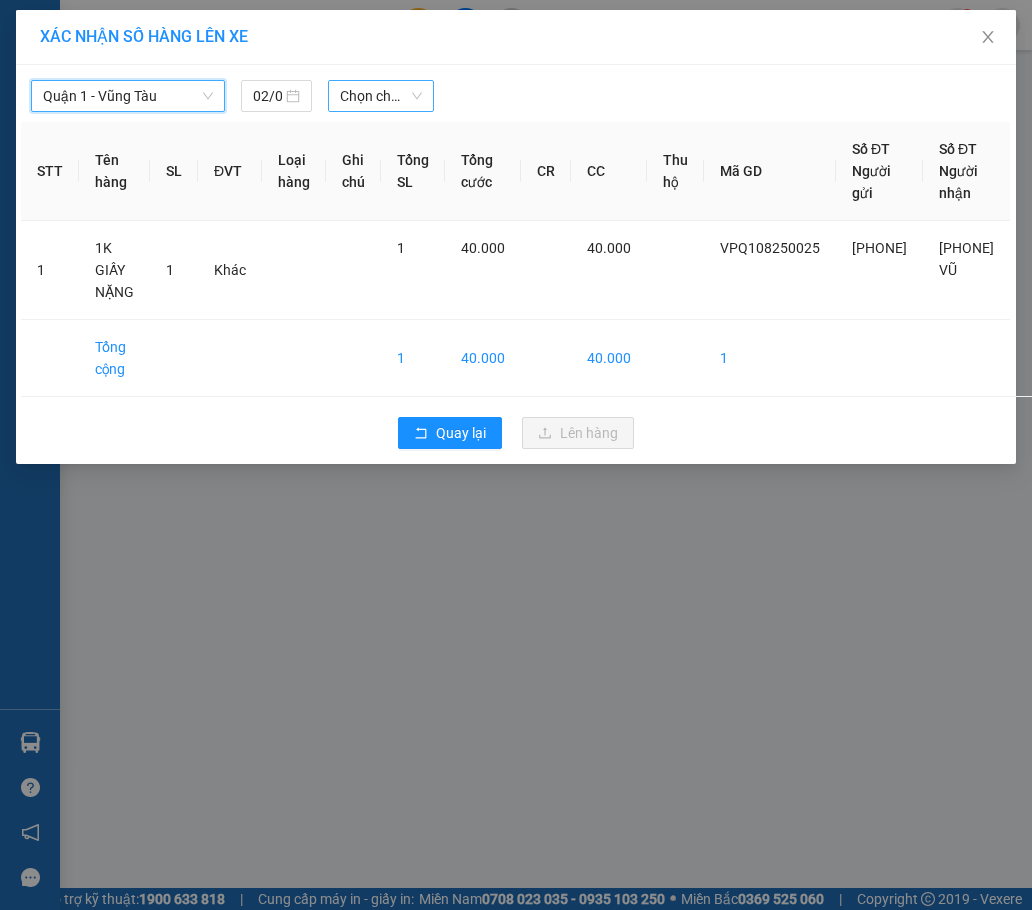 click on "Chọn chuyến" at bounding box center [381, 96] 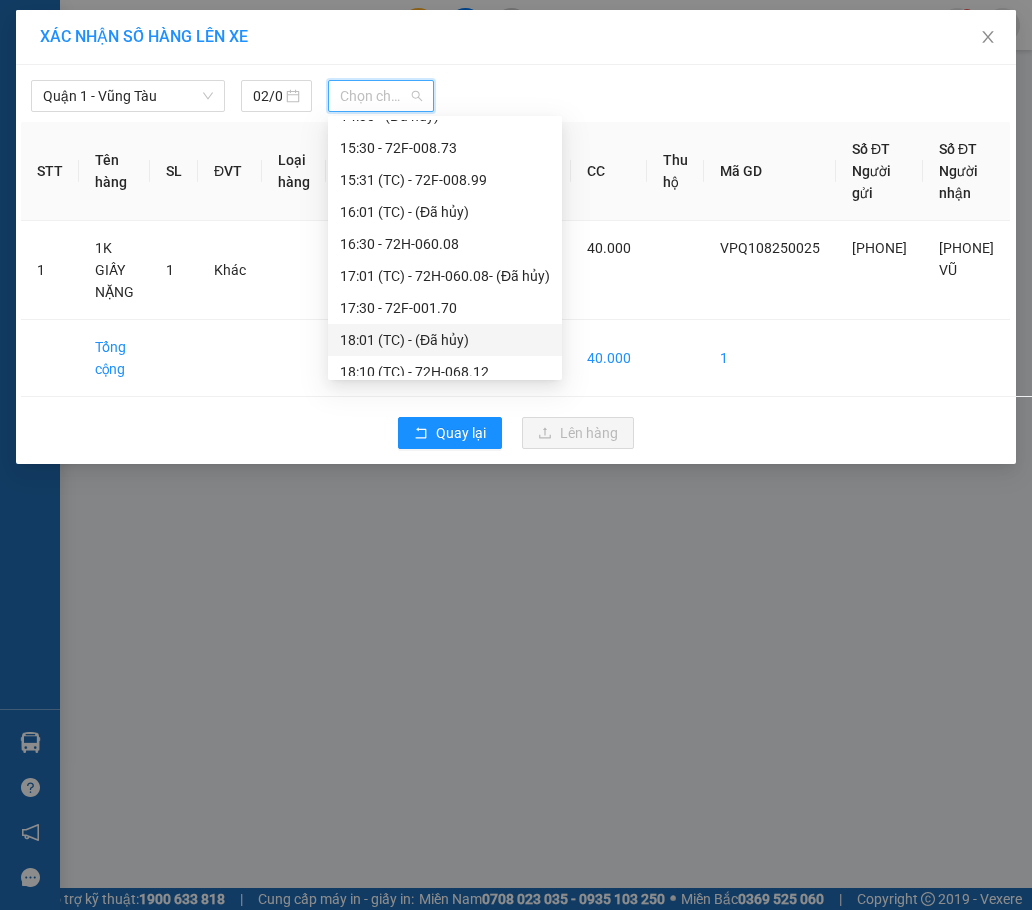 scroll, scrollTop: 600, scrollLeft: 0, axis: vertical 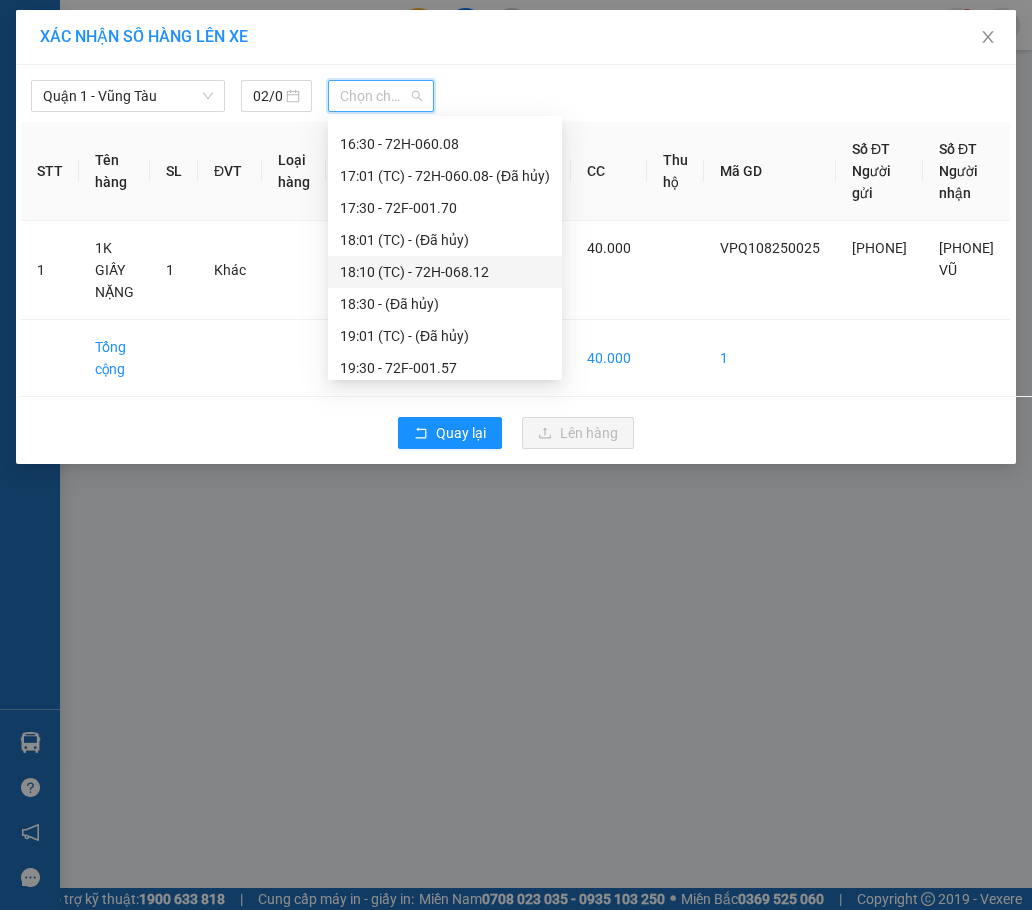 click on "18:10   (TC)   - 72H-068.12" at bounding box center [445, 272] 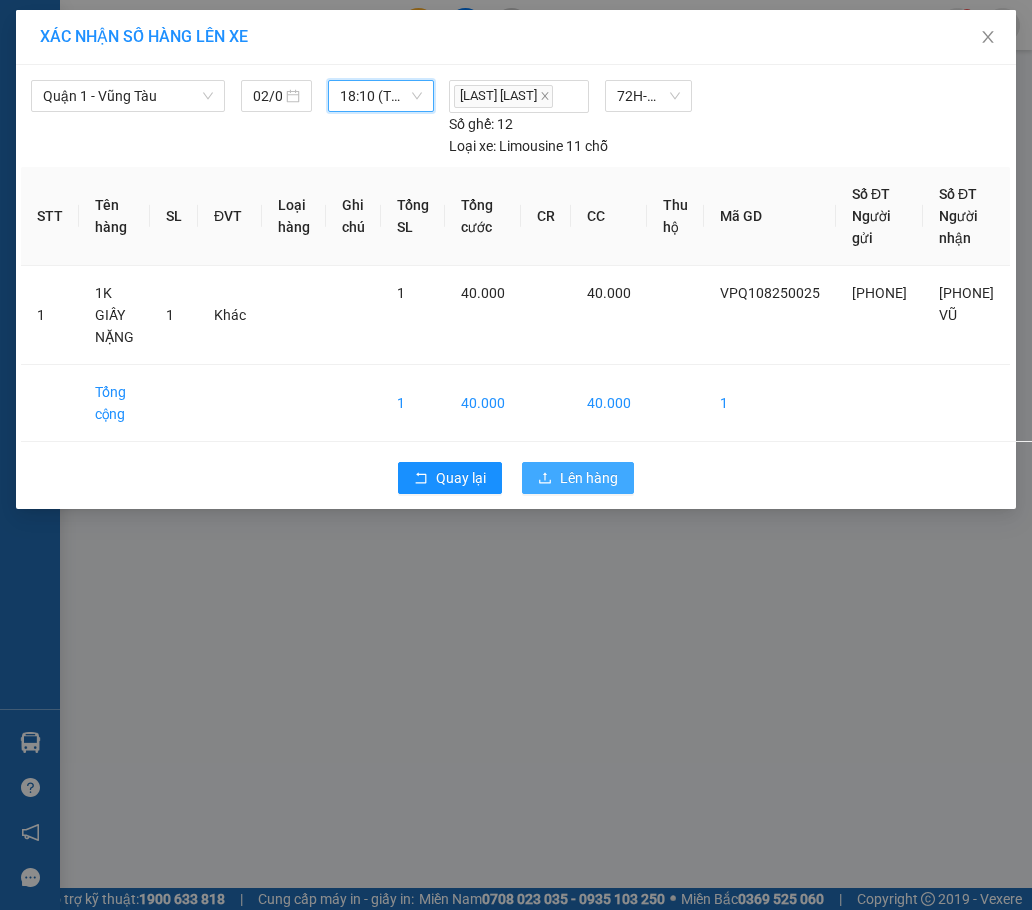 click on "Lên hàng" at bounding box center (578, 478) 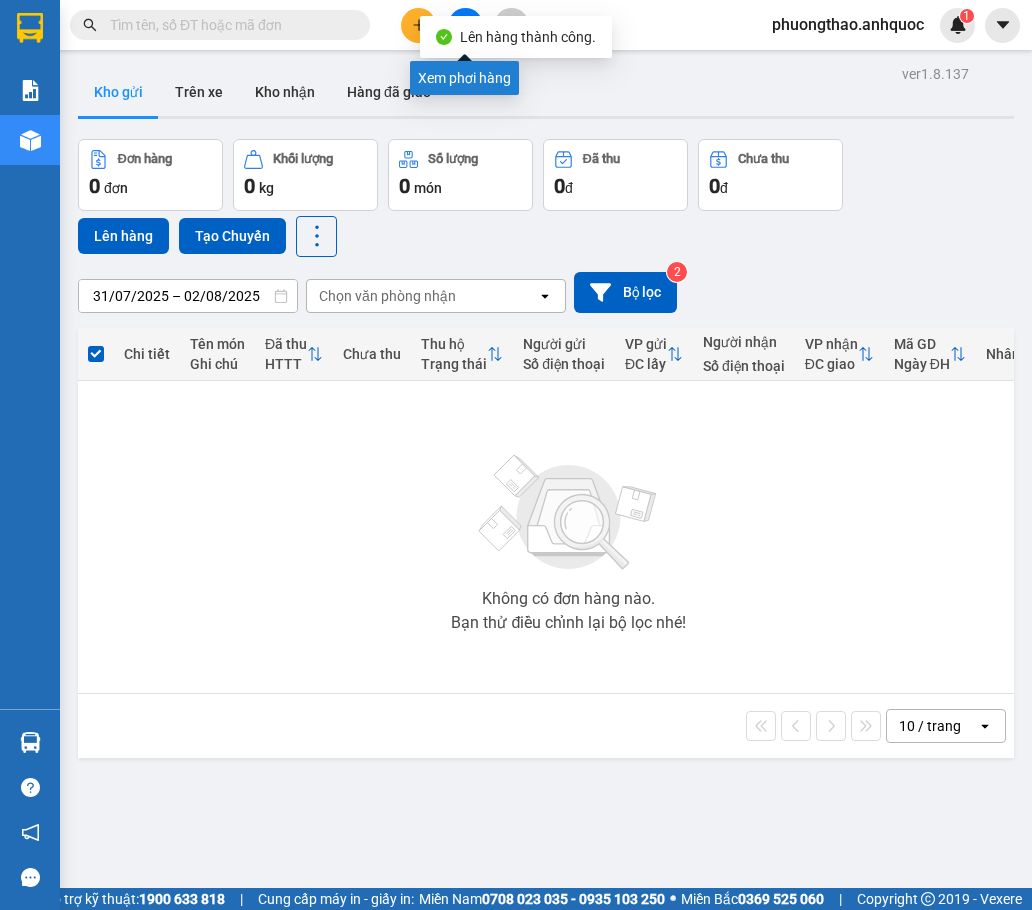 click at bounding box center (465, 25) 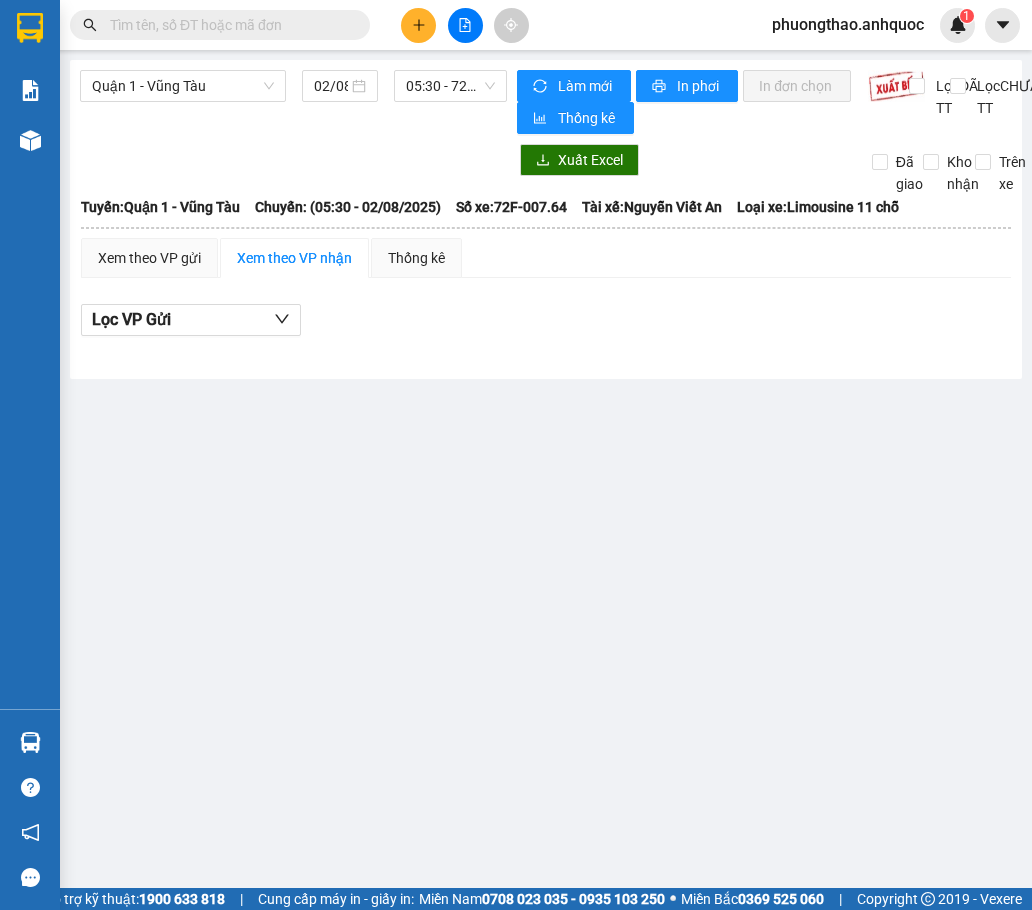 click at bounding box center [465, 25] 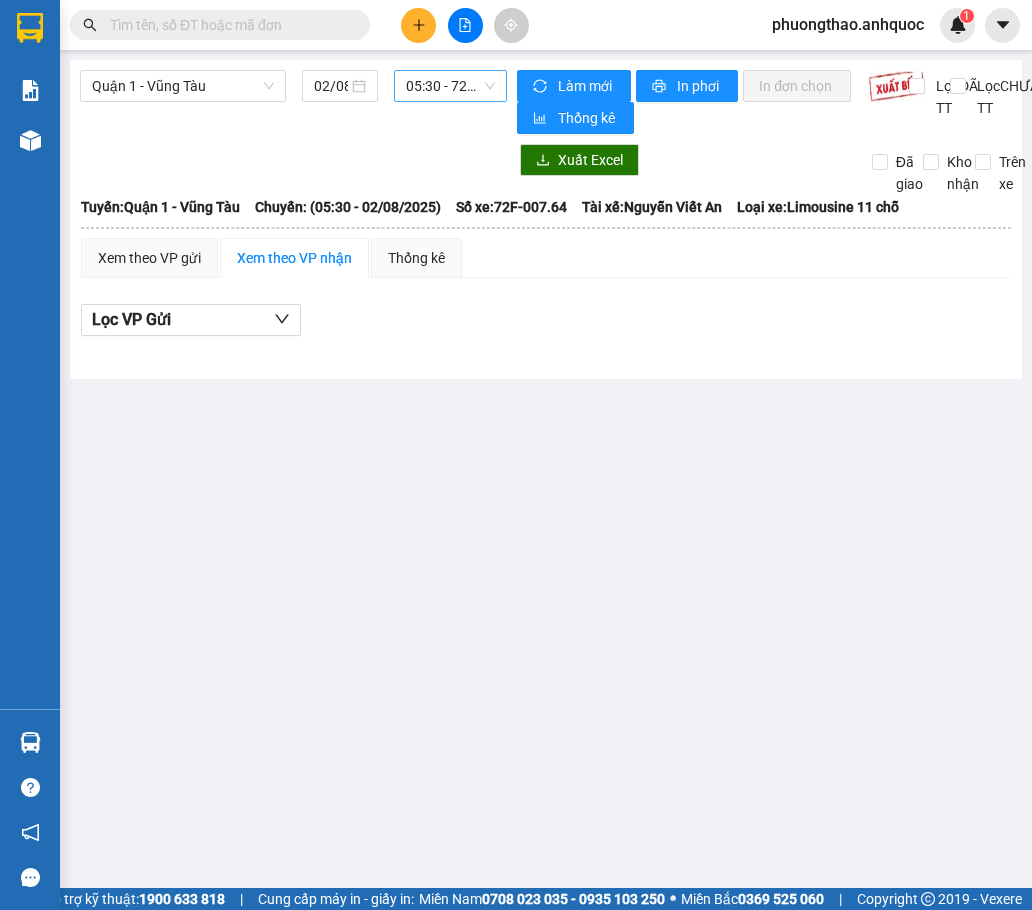 click on "05:30     - 72F-007.64" at bounding box center [450, 86] 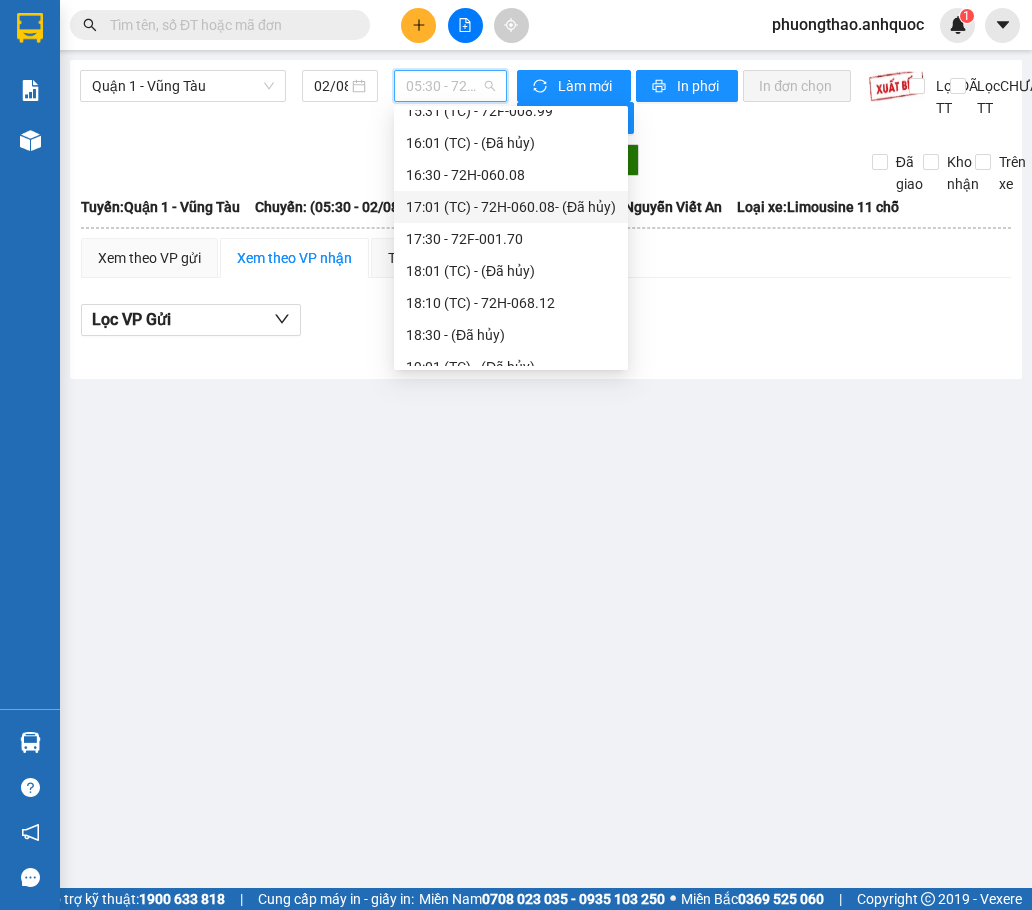 scroll, scrollTop: 700, scrollLeft: 0, axis: vertical 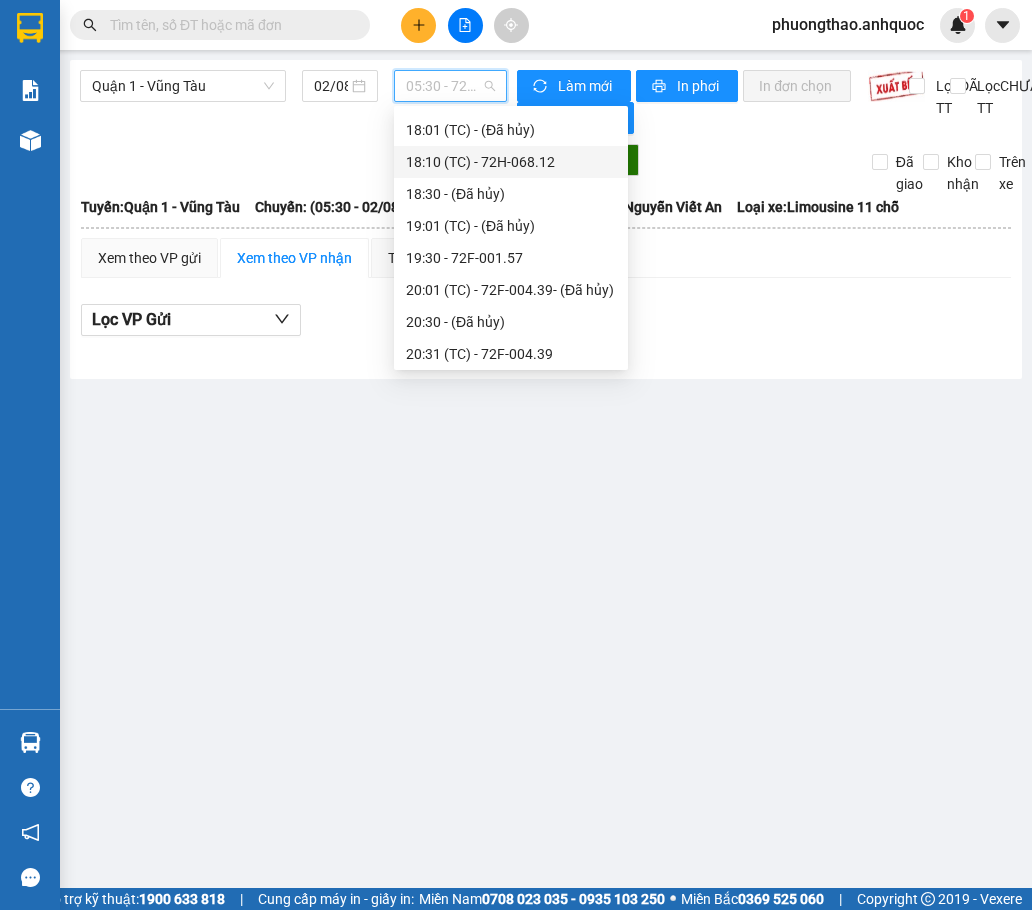 click on "18:10   (TC)   - 72H-068.12" at bounding box center (511, 162) 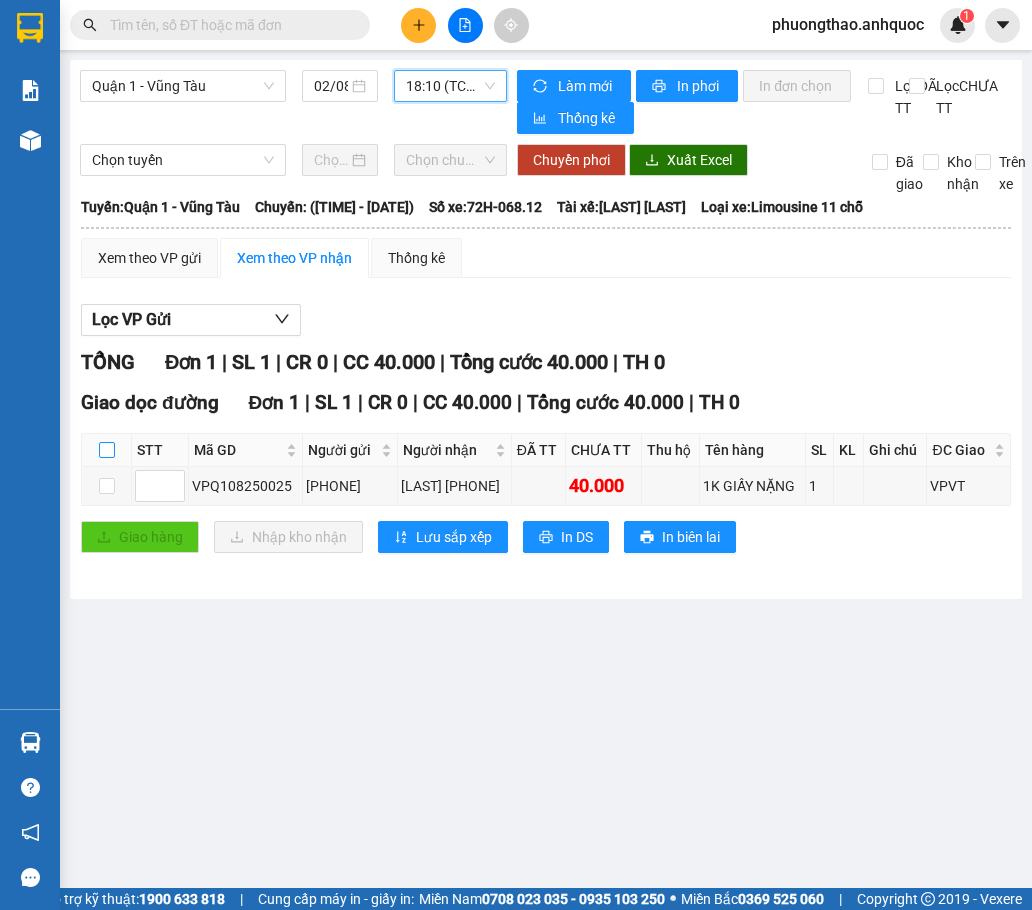 click at bounding box center [107, 450] 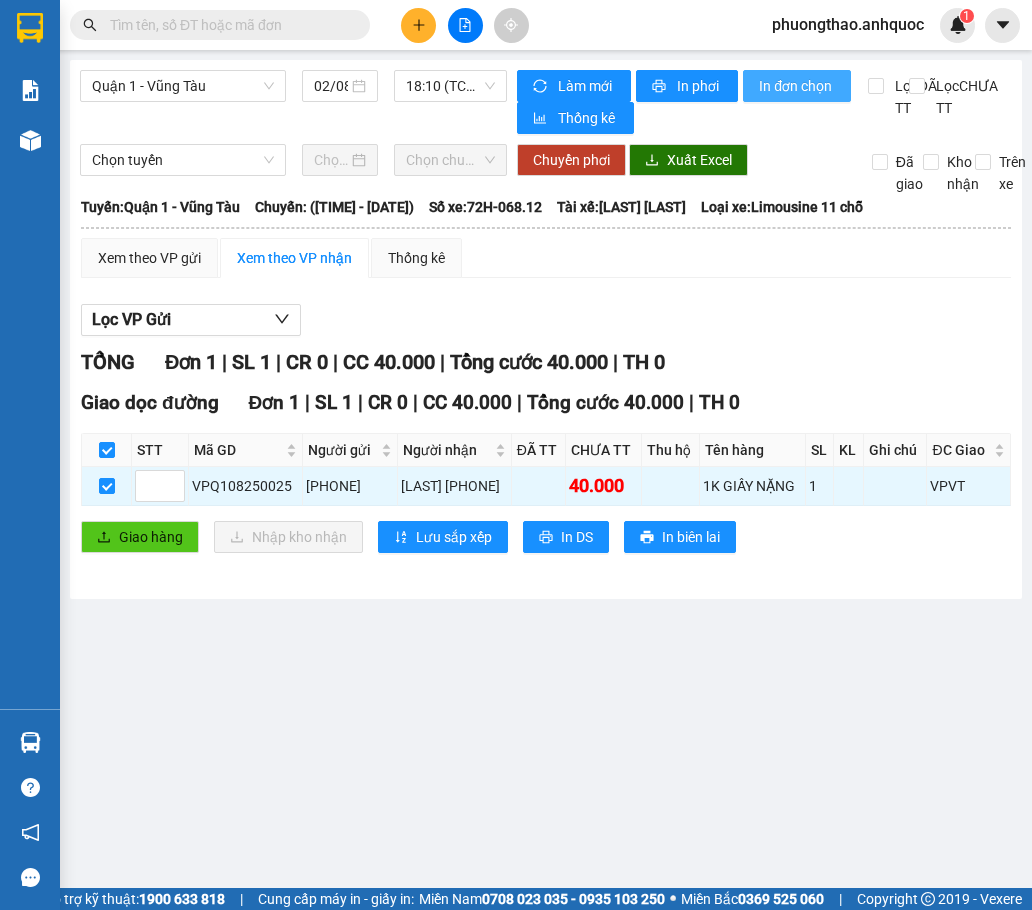 click on "In đơn chọn" at bounding box center [797, 86] 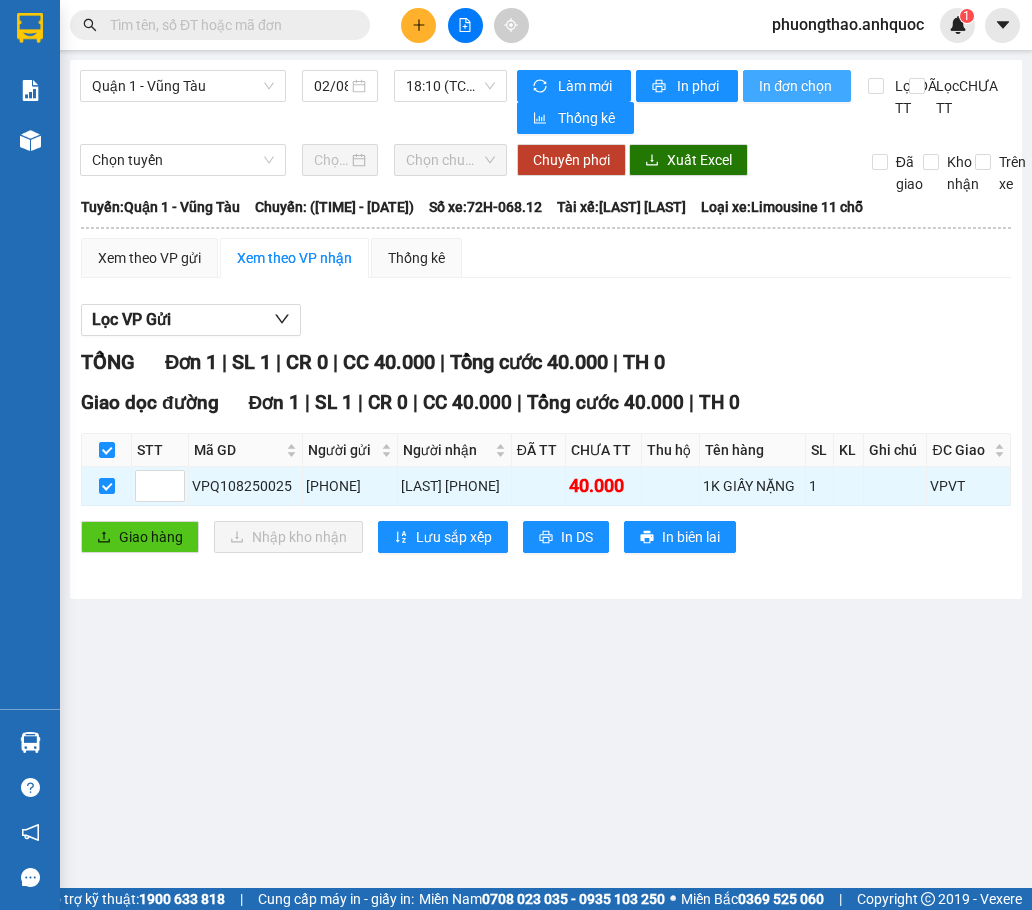 scroll, scrollTop: 0, scrollLeft: 0, axis: both 